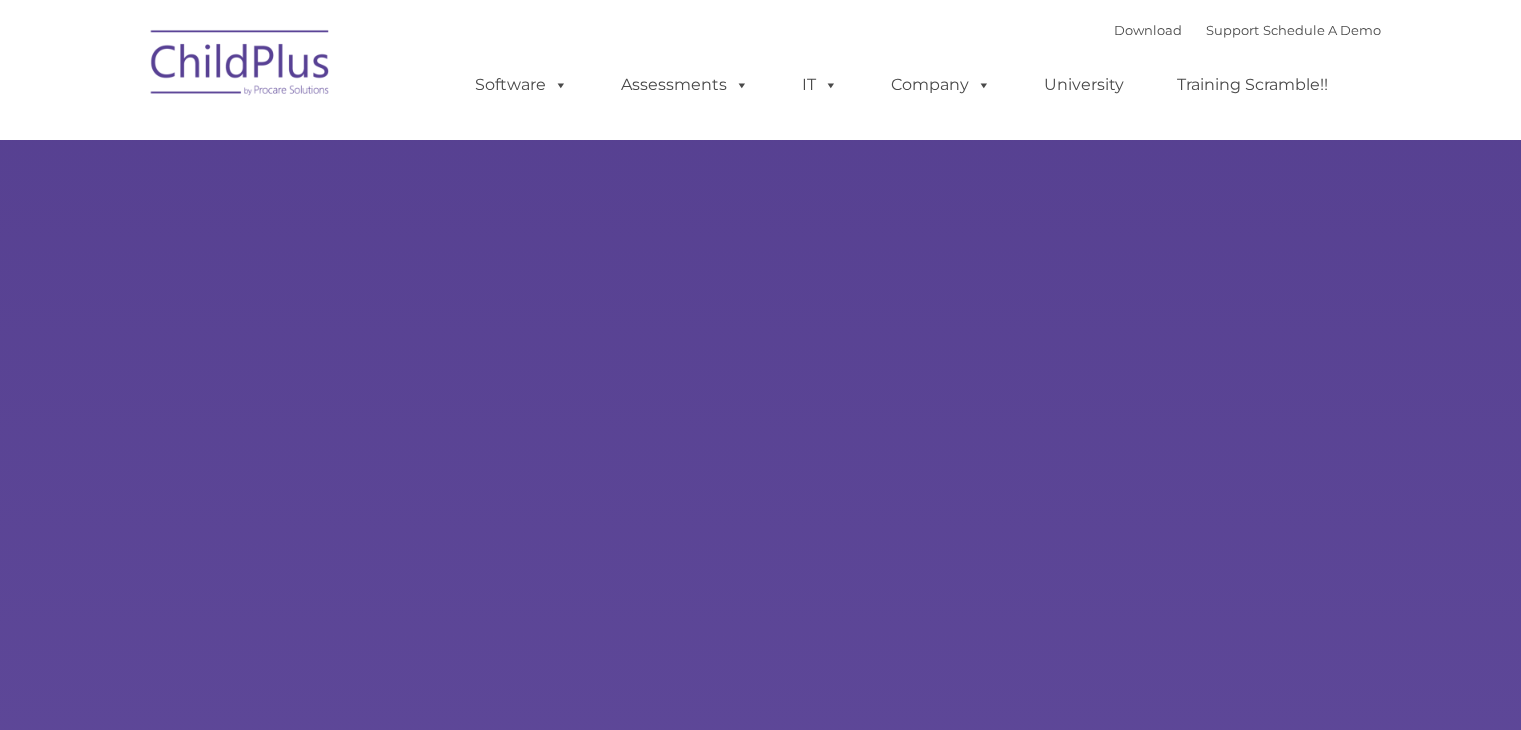 scroll, scrollTop: 0, scrollLeft: 0, axis: both 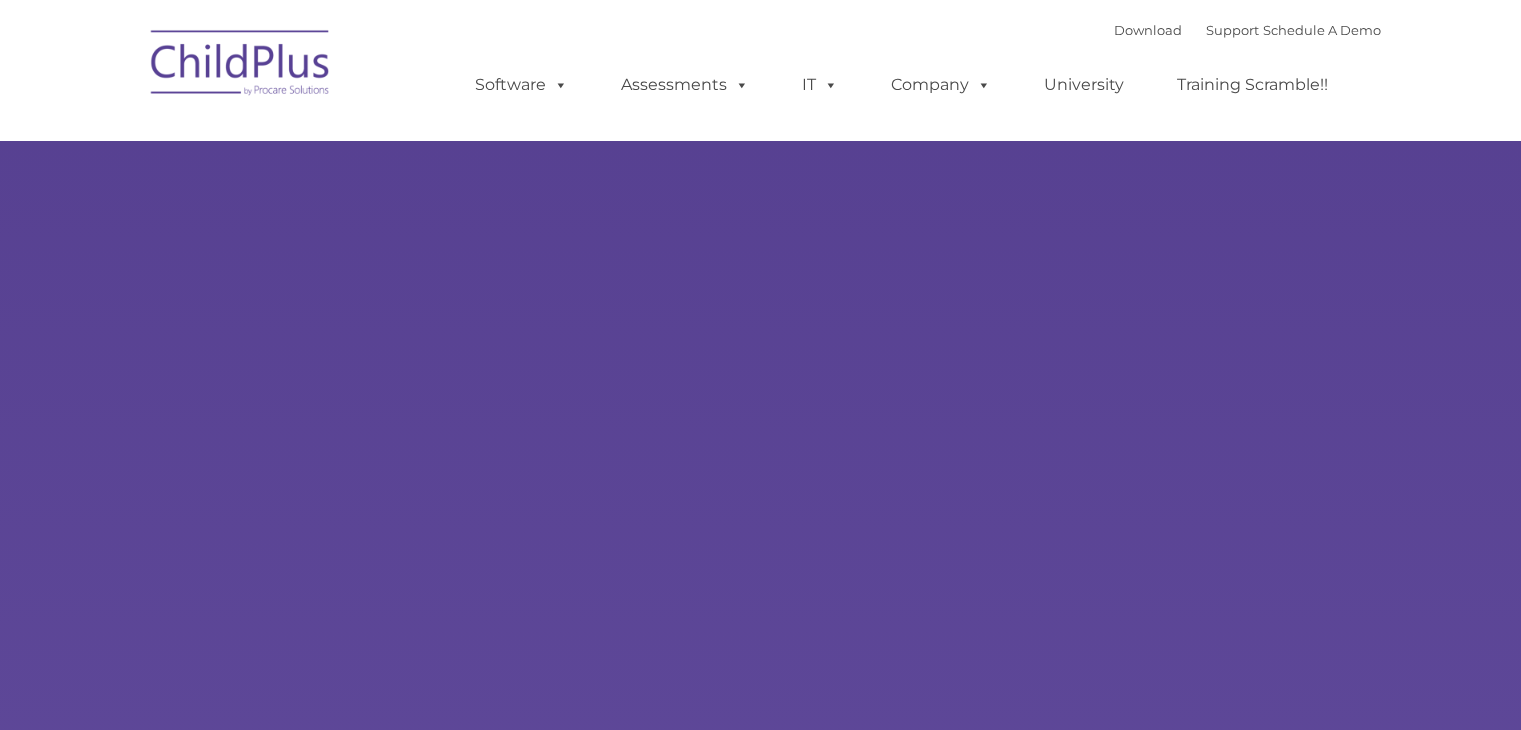 select on "MEDIUM" 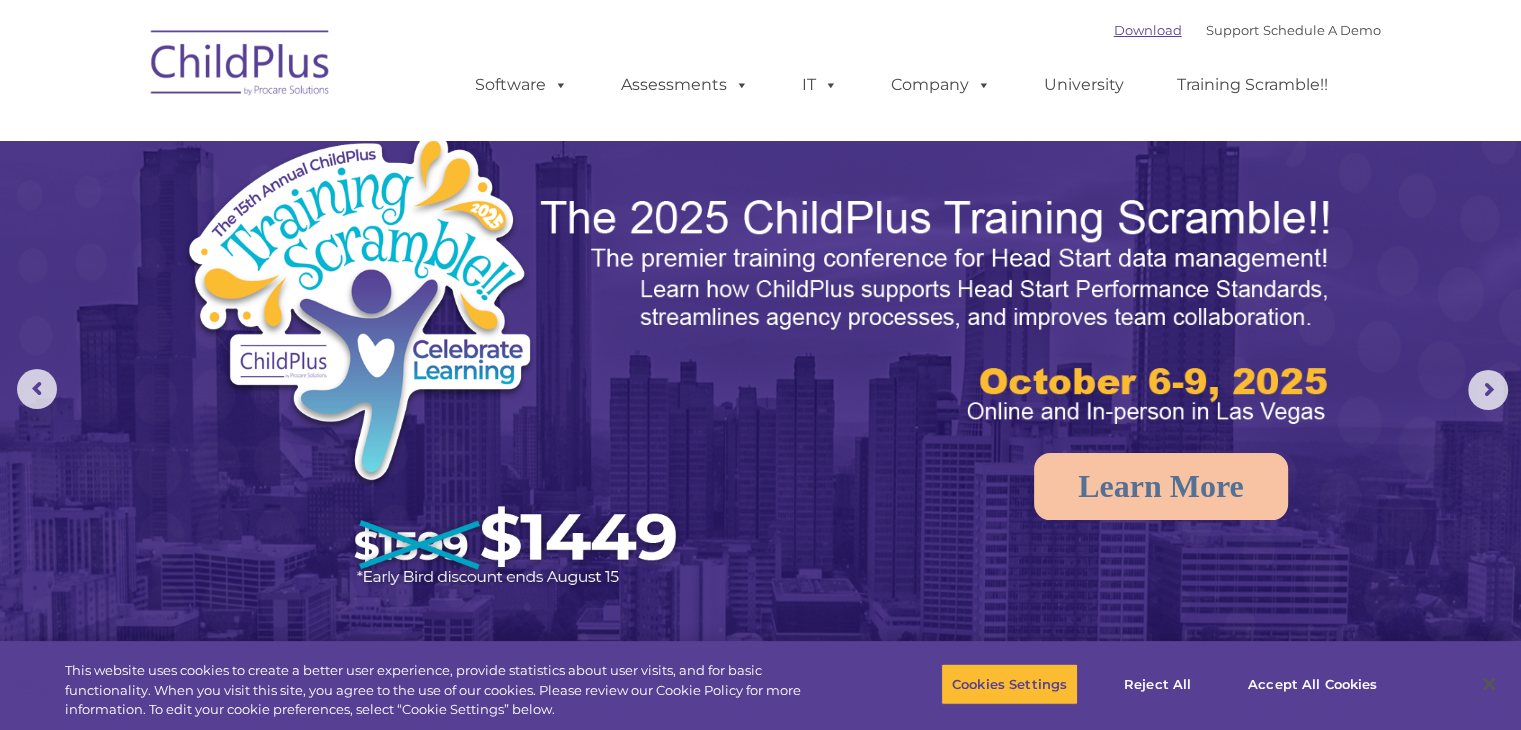 click on "Download          Support      |     Schedule A Demo
" at bounding box center (1247, 30) 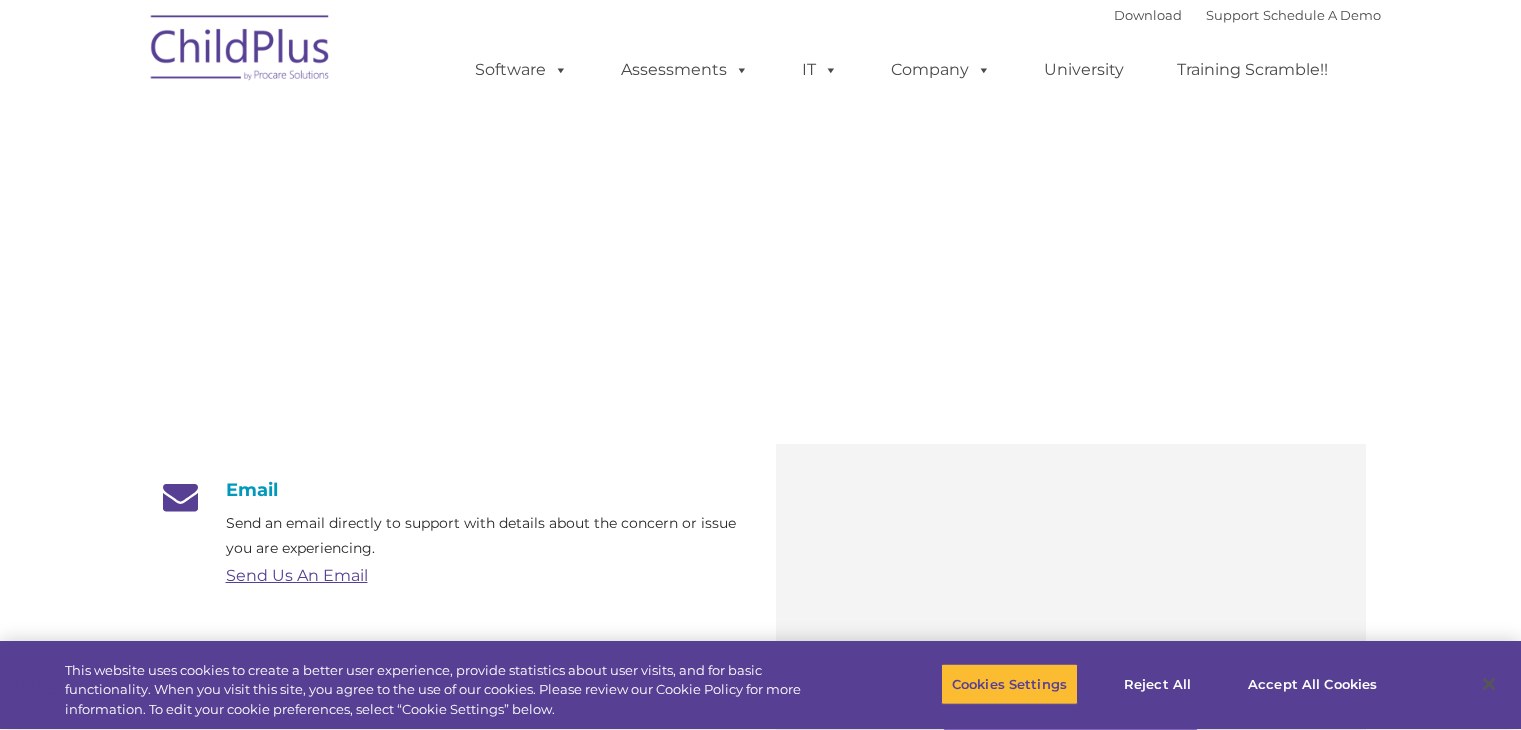 scroll, scrollTop: 0, scrollLeft: 0, axis: both 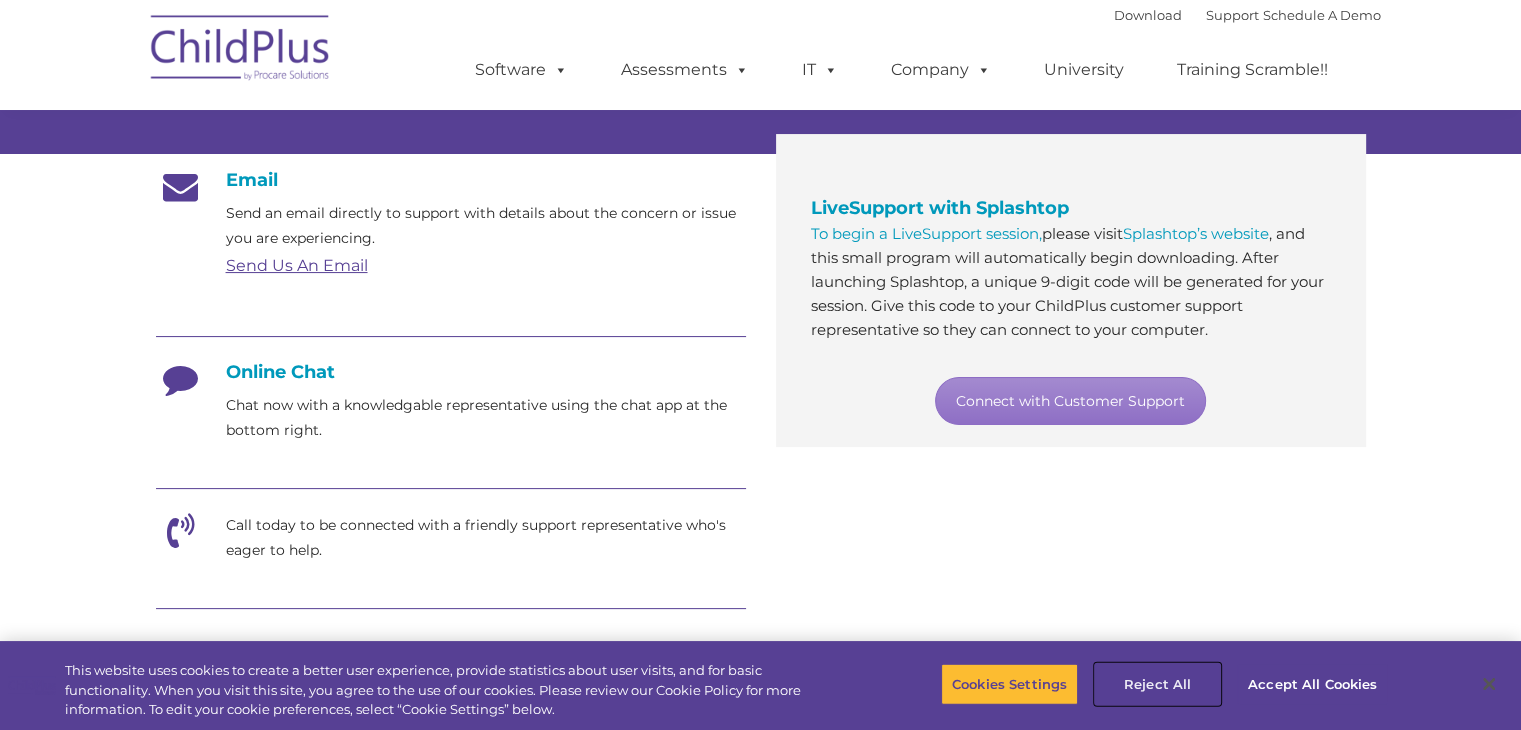 click on "Reject All" at bounding box center [1157, 684] 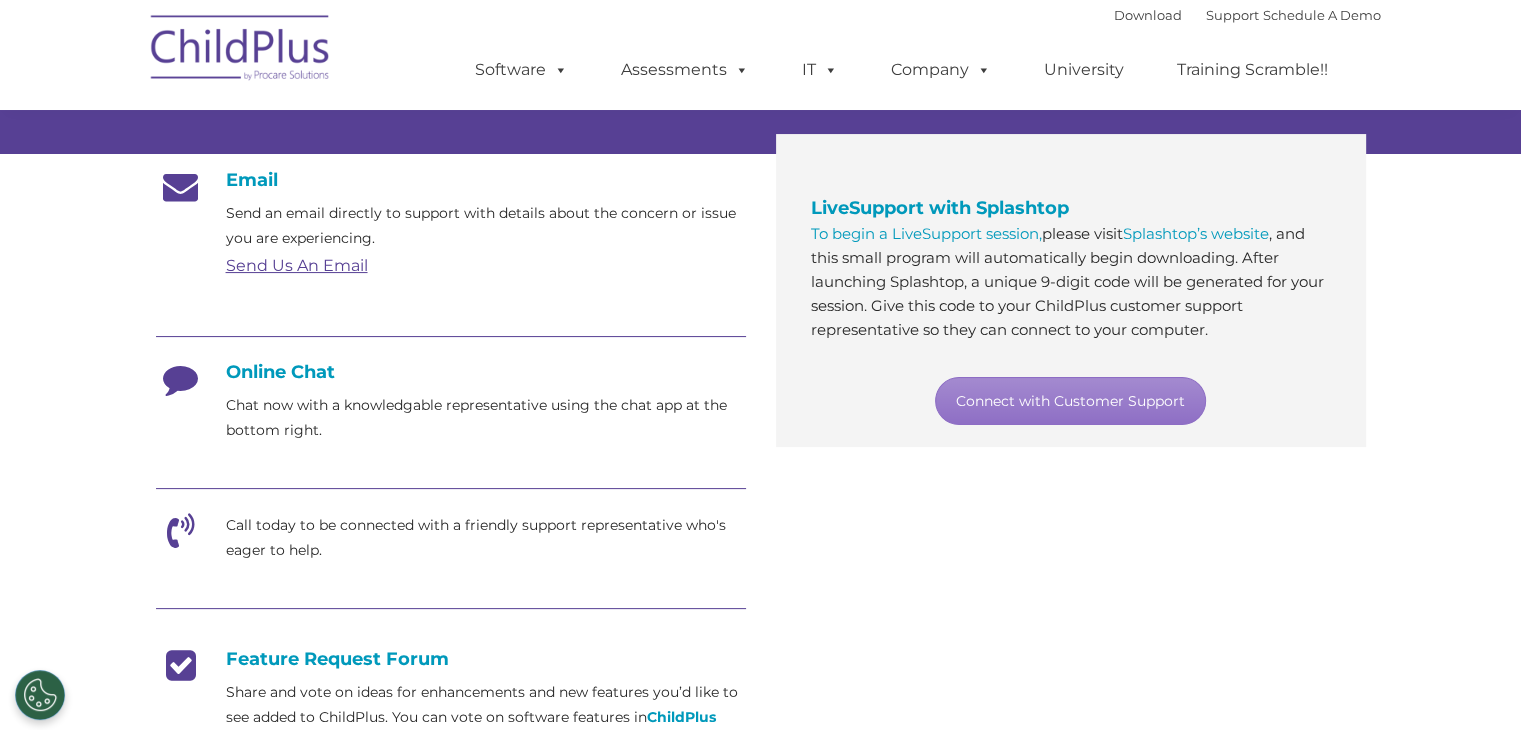 click at bounding box center [181, 386] 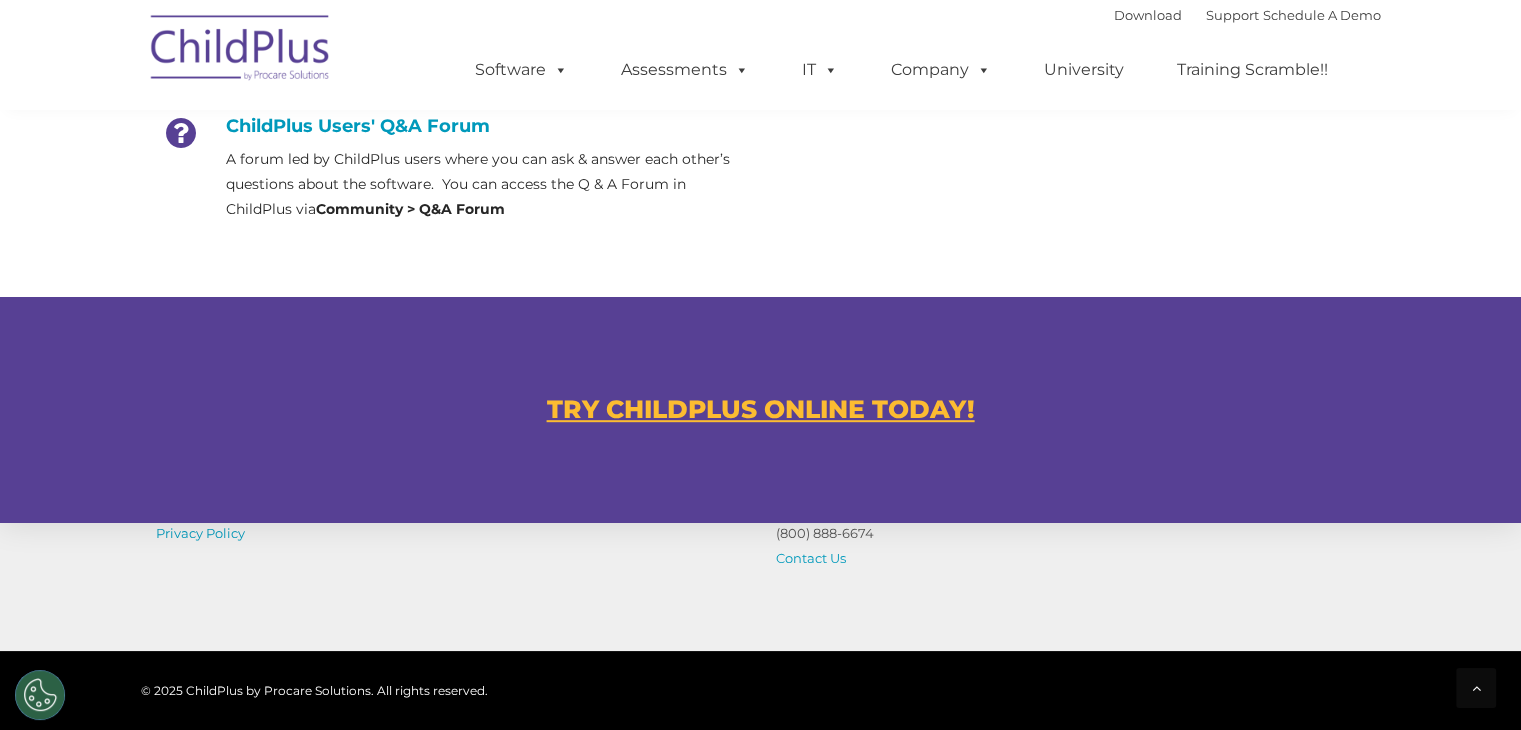 scroll, scrollTop: 1239, scrollLeft: 0, axis: vertical 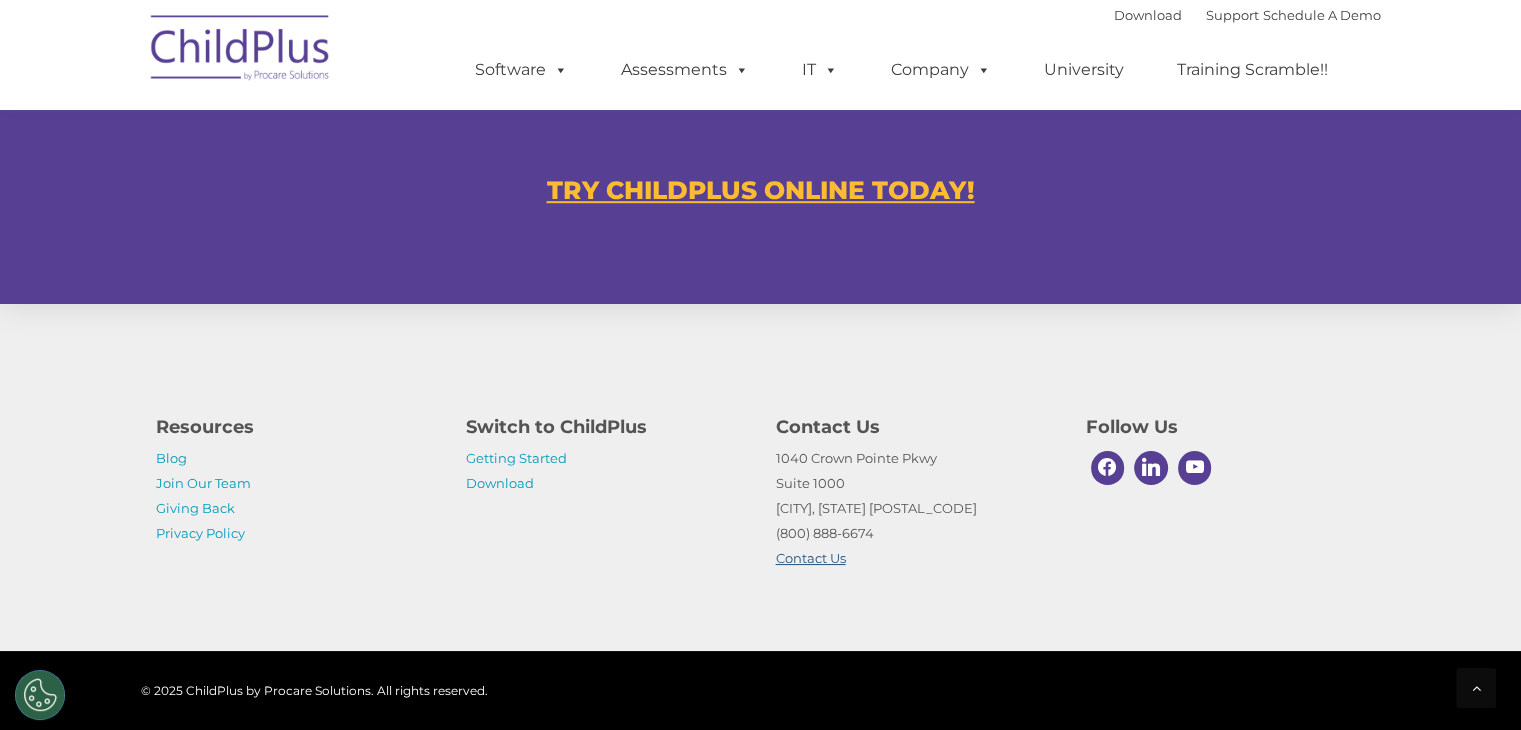 click on "Contact Us" at bounding box center (811, 558) 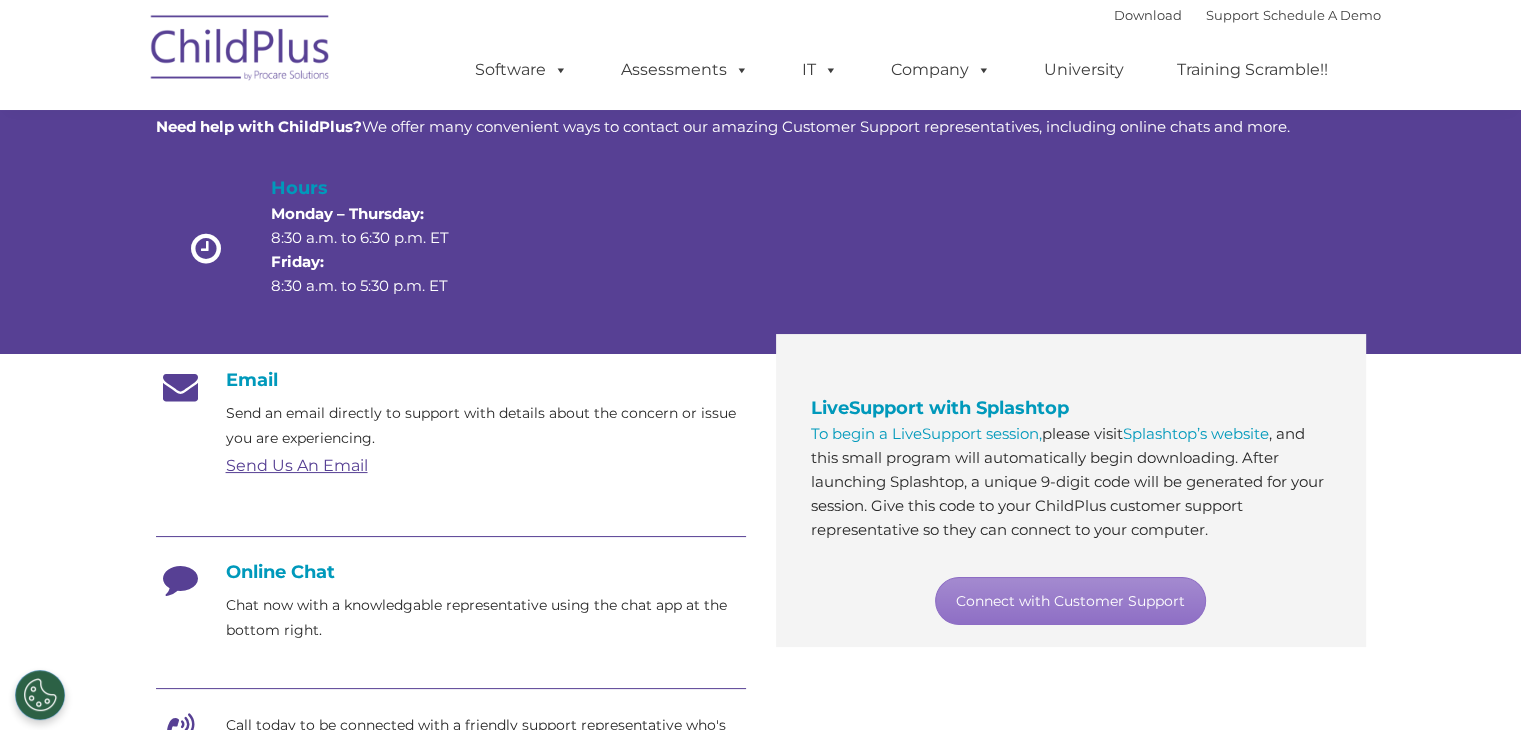 scroll, scrollTop: 109, scrollLeft: 0, axis: vertical 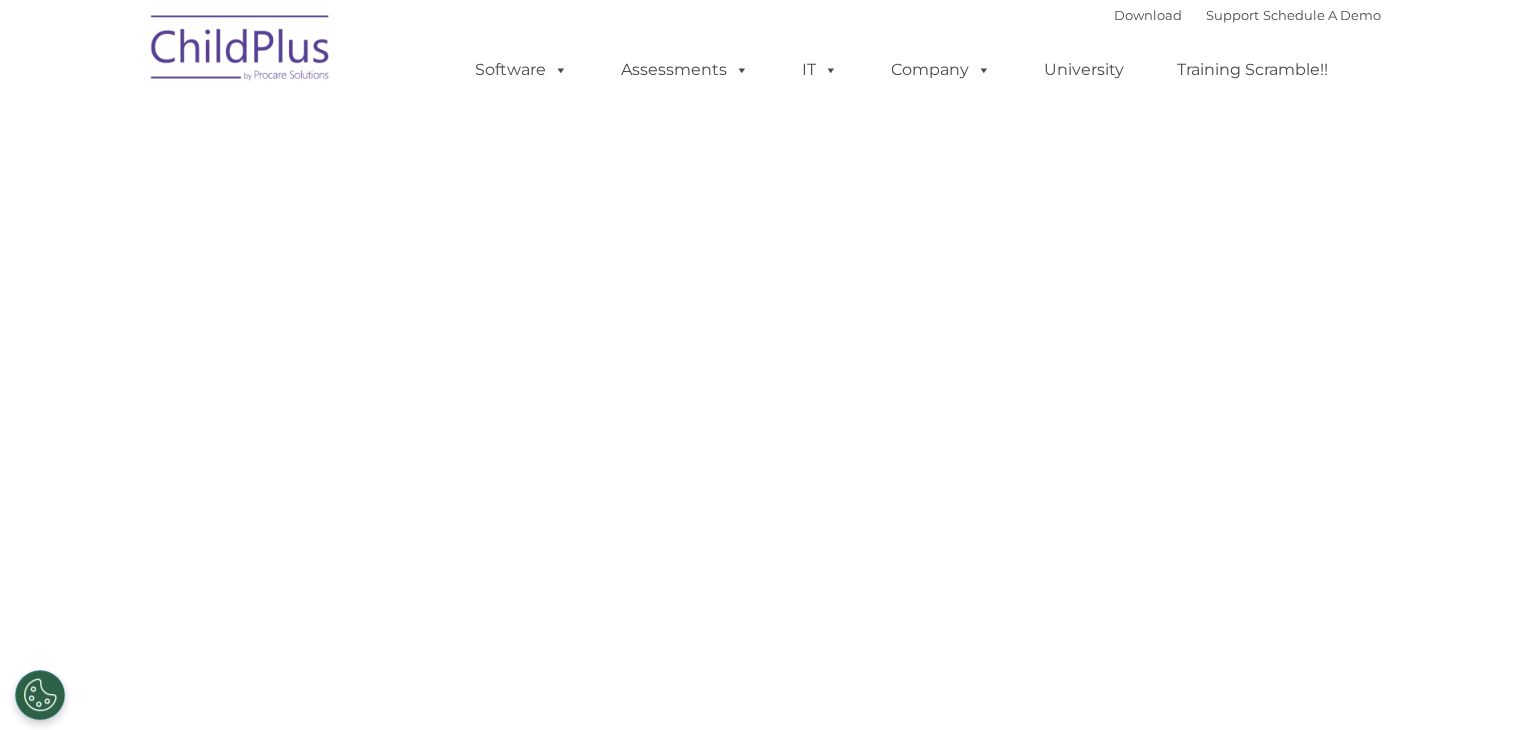 select on "MEDIUM" 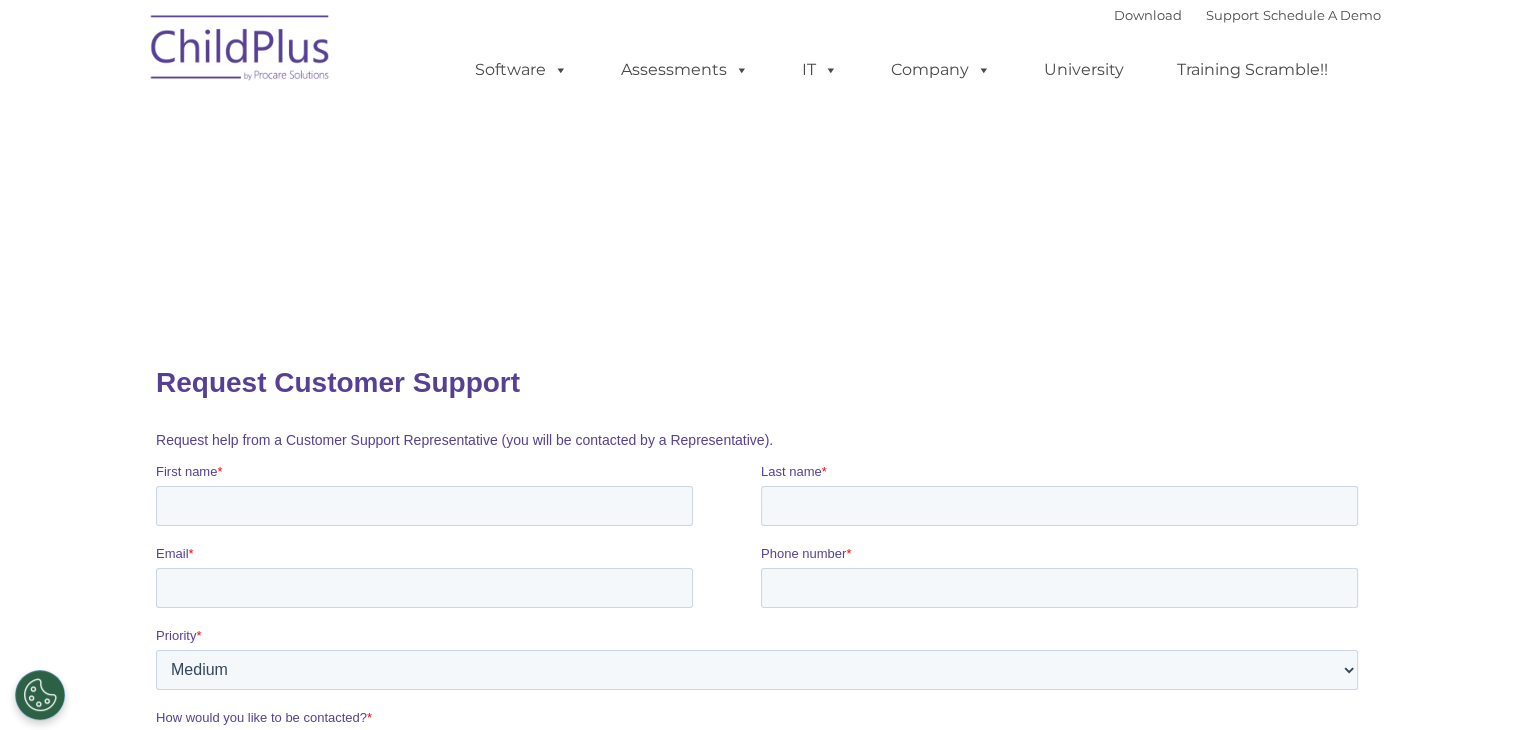 scroll, scrollTop: 0, scrollLeft: 0, axis: both 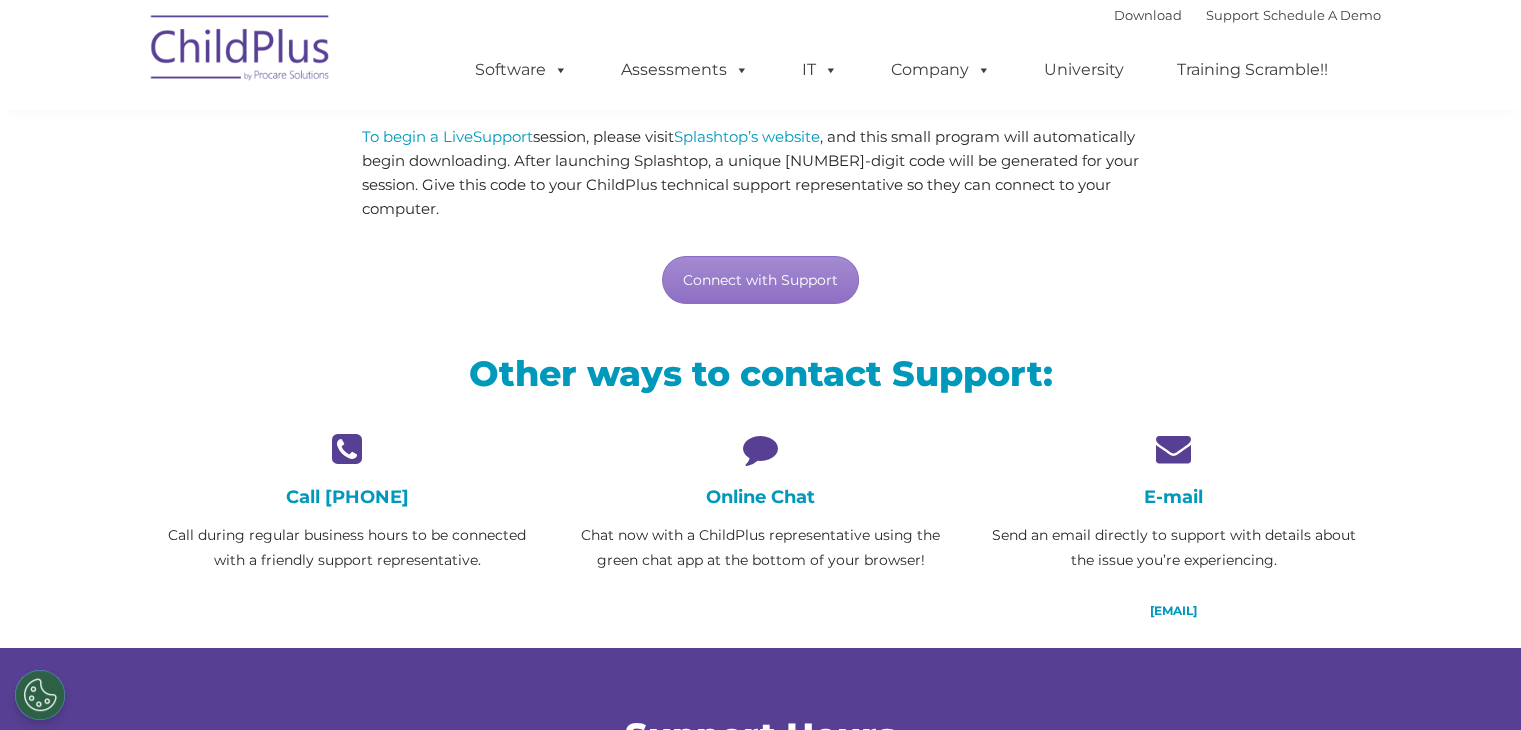 click on "Chat now with a ChildPlus representative using the green chat app at the bottom of your browser!" at bounding box center [760, 548] 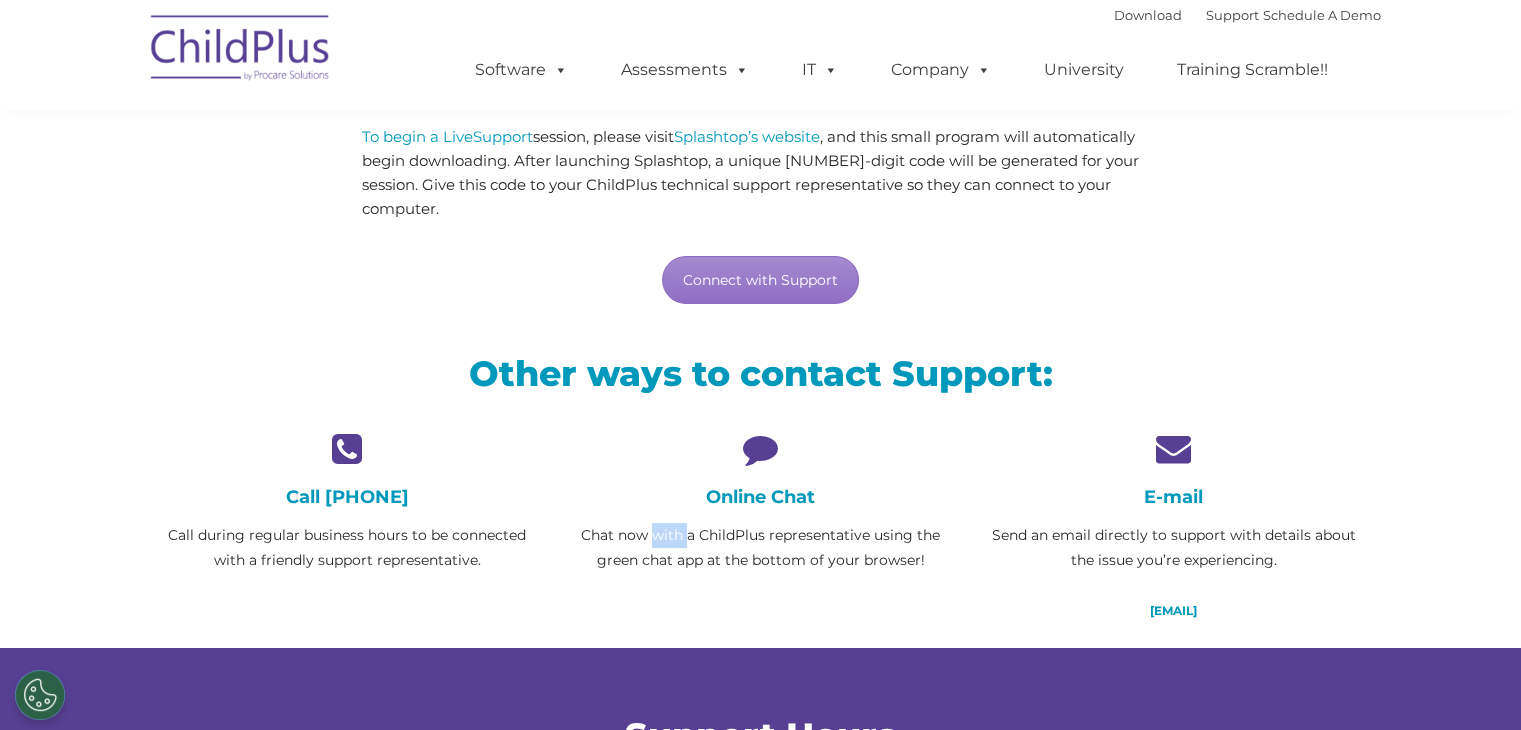 click on "Chat now with a ChildPlus representative using the green chat app at the bottom of your browser!" at bounding box center [760, 548] 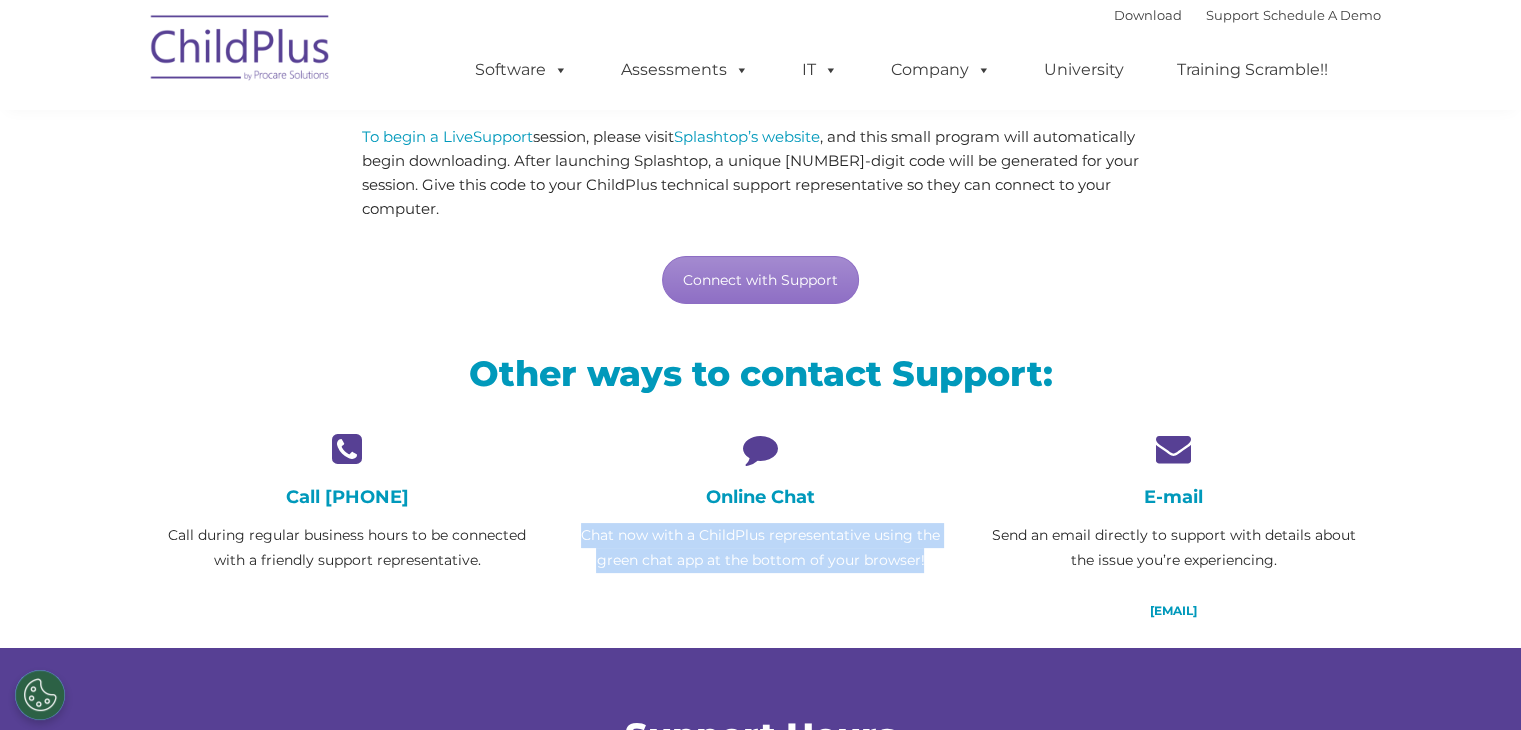 click on "Chat now with a ChildPlus representative using the green chat app at the bottom of your browser!" at bounding box center [760, 548] 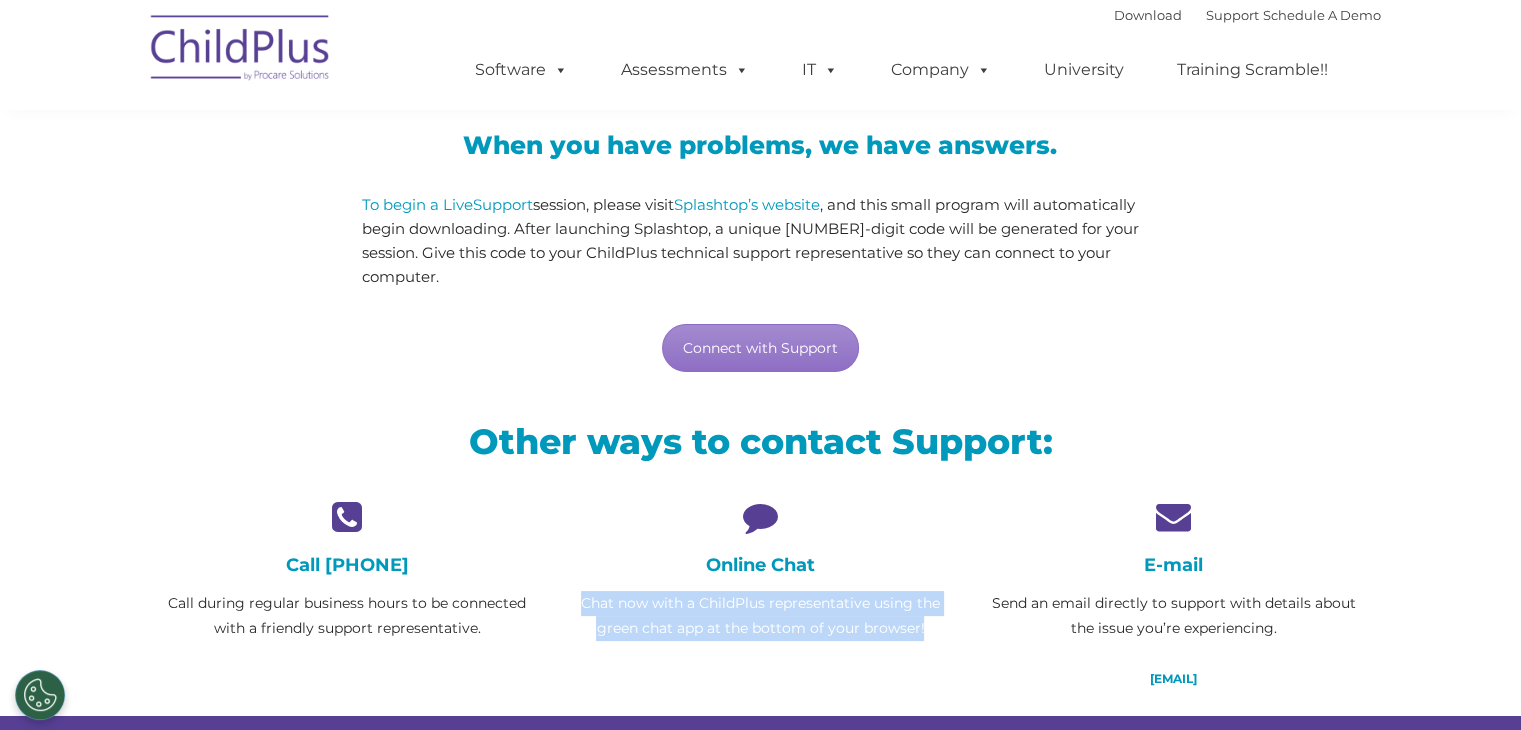 scroll, scrollTop: 180, scrollLeft: 0, axis: vertical 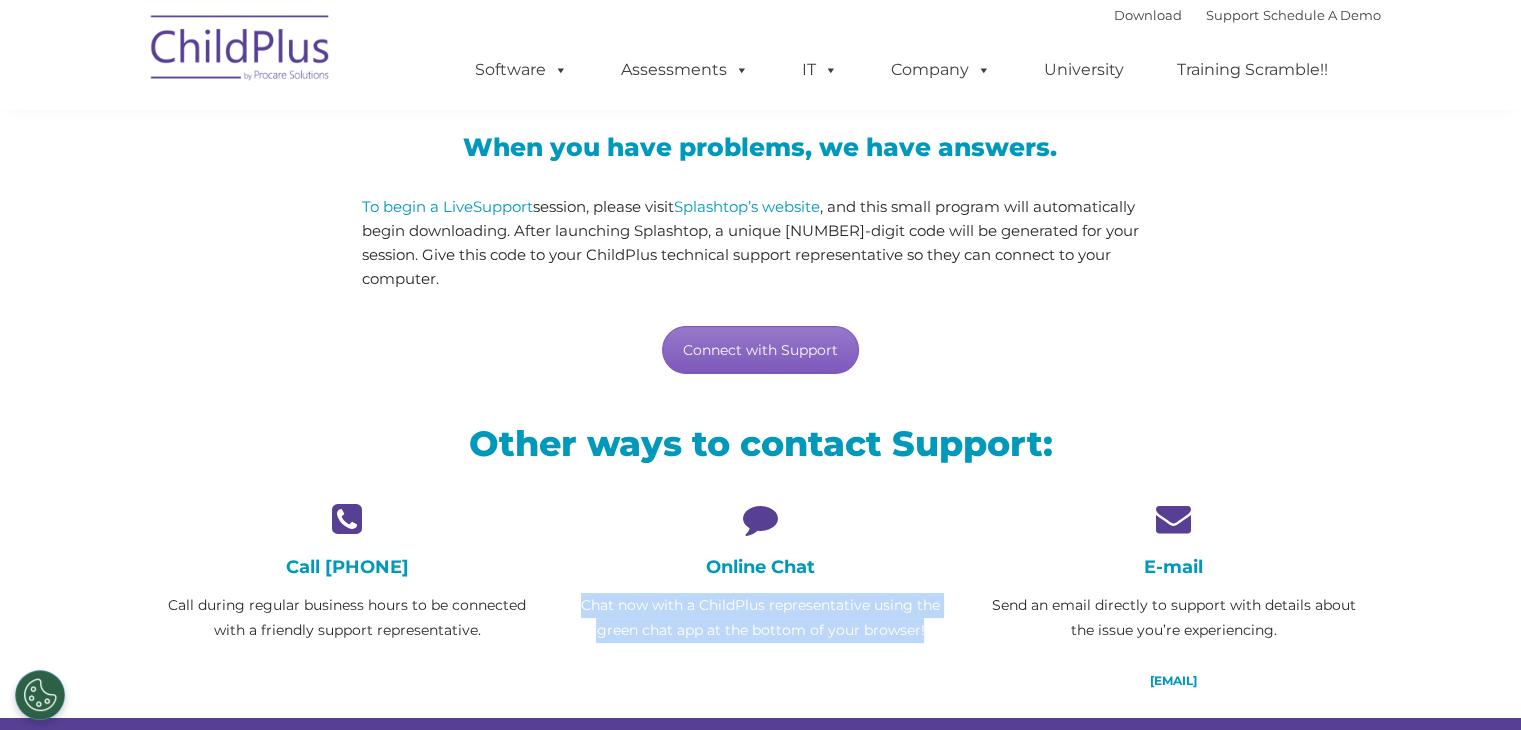 click on "Connect with Support" at bounding box center [760, 350] 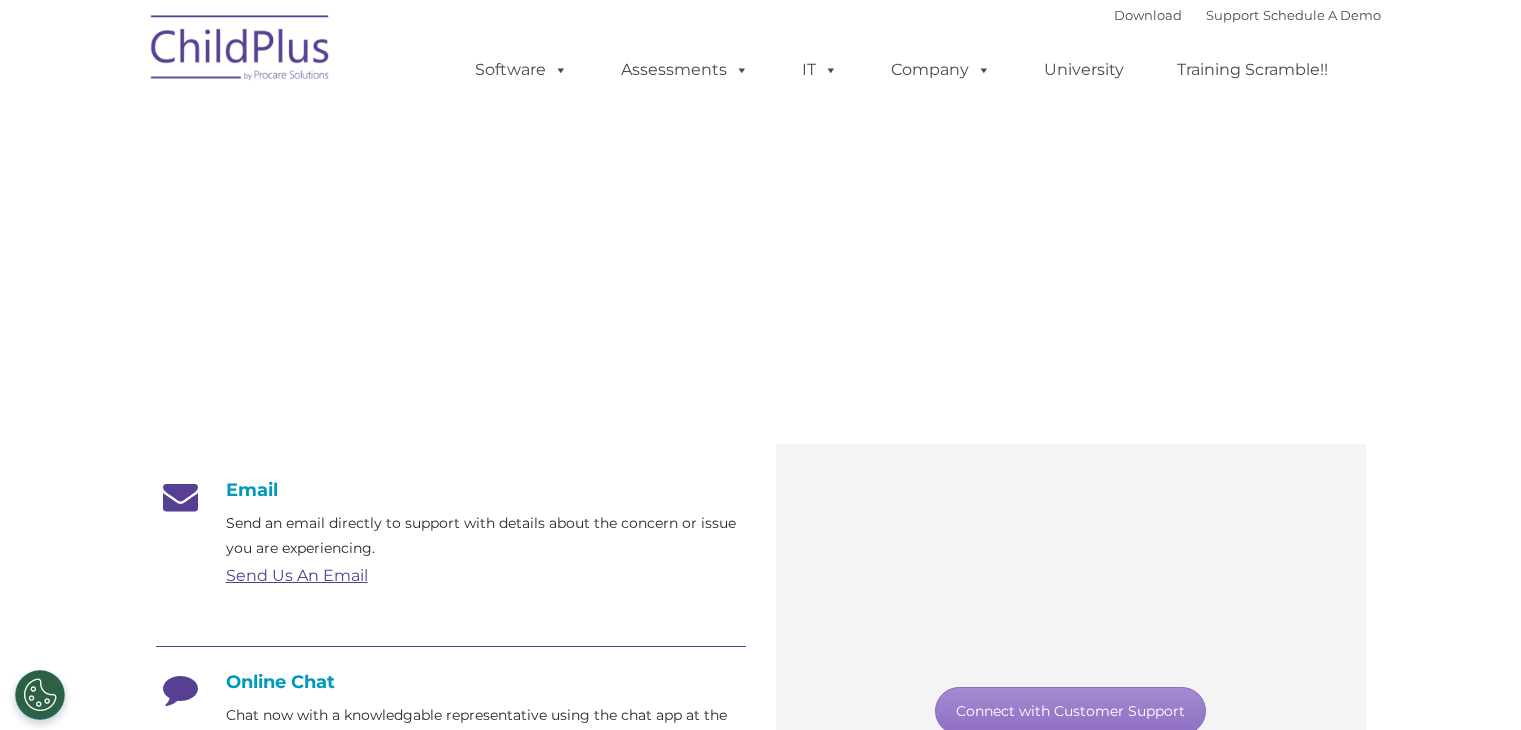 scroll, scrollTop: 0, scrollLeft: 0, axis: both 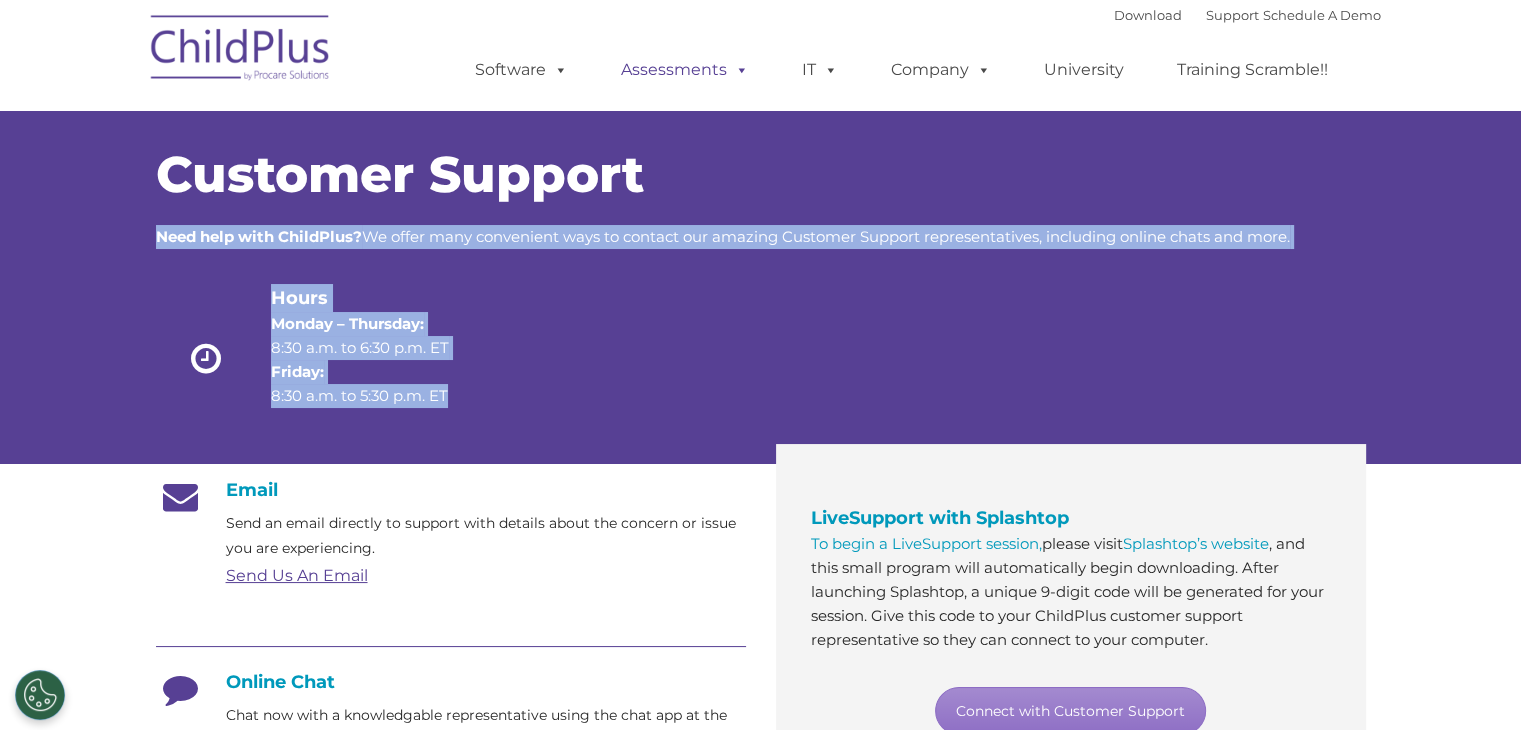 drag, startPoint x: 0, startPoint y: 0, endPoint x: 744, endPoint y: 80, distance: 748.2887 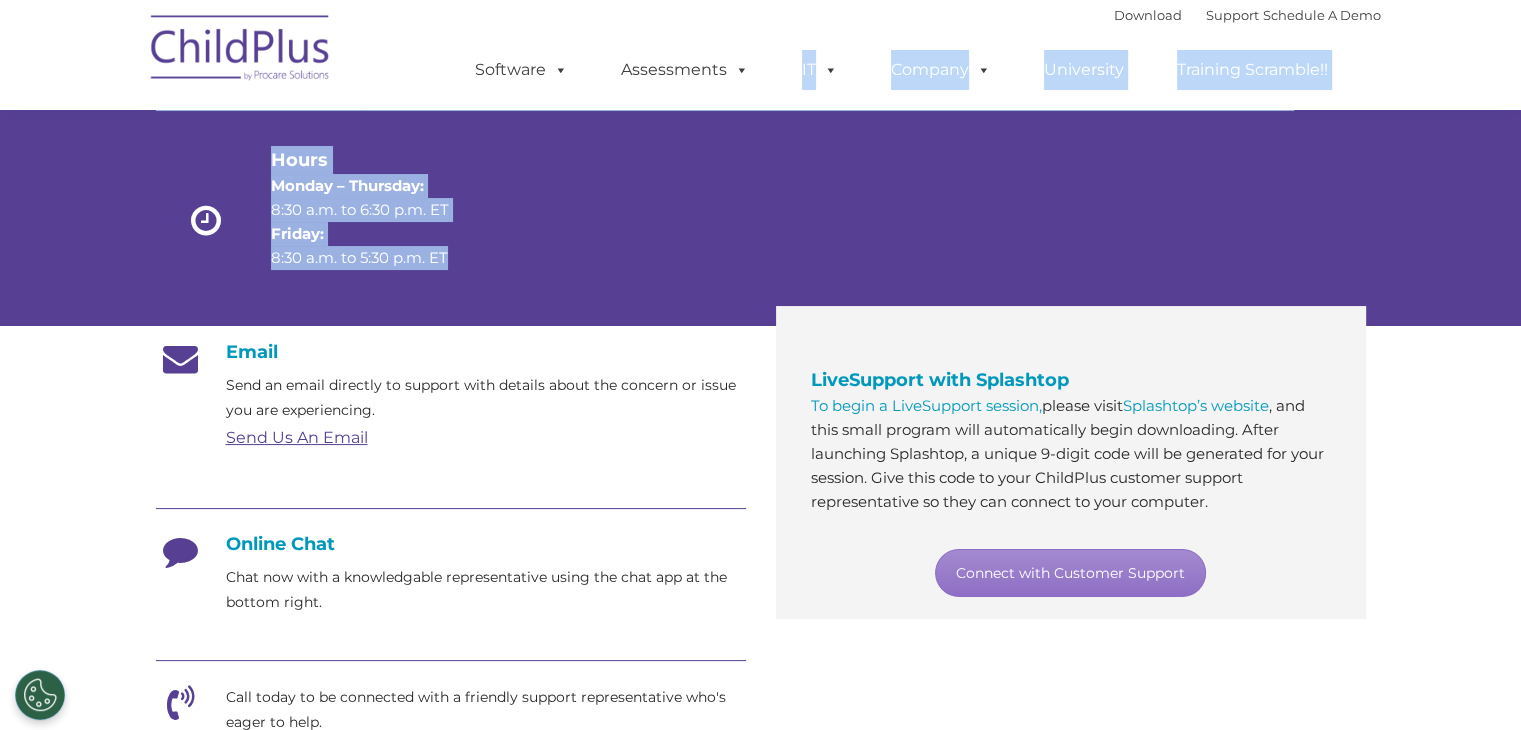 scroll, scrollTop: 136, scrollLeft: 0, axis: vertical 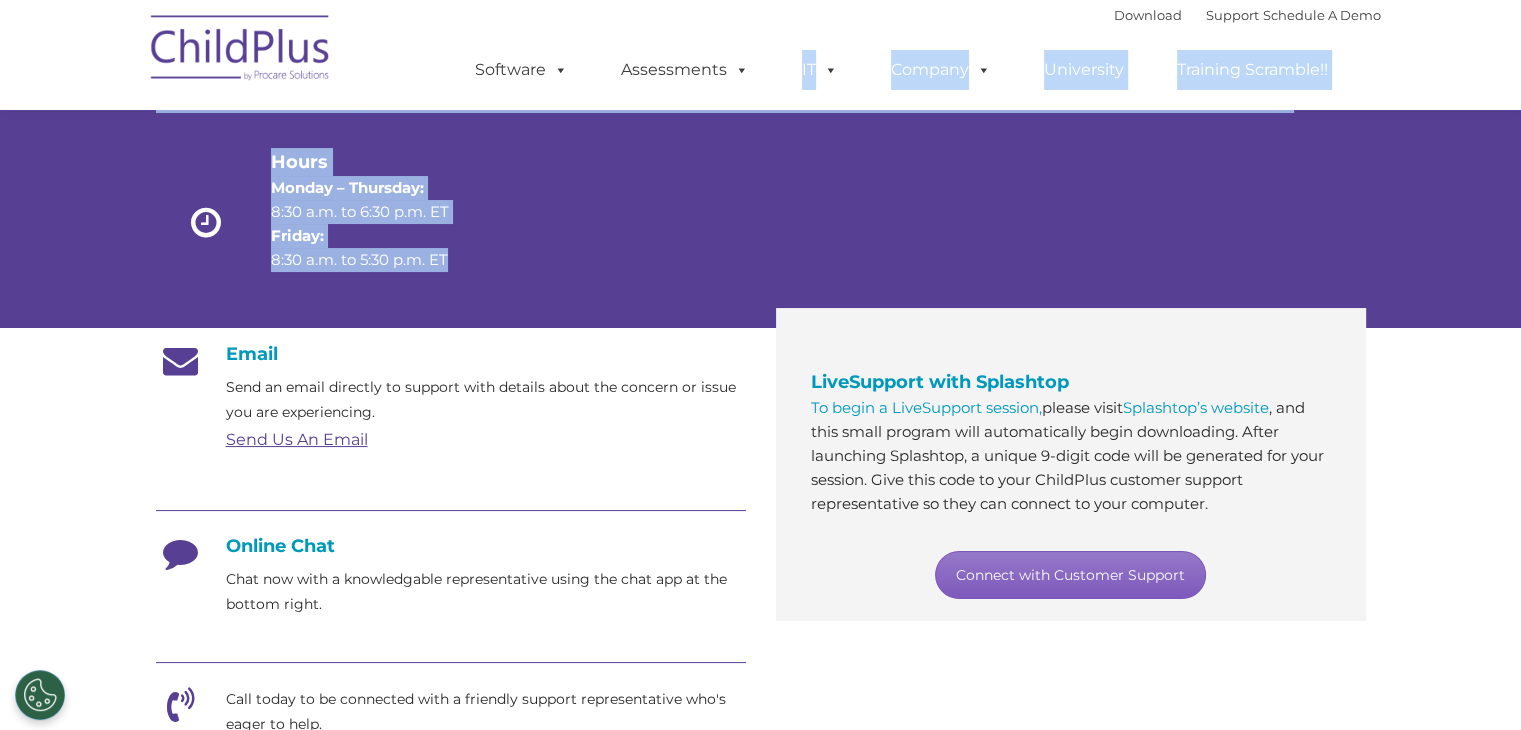 click on "Connect with Customer Support" at bounding box center [1070, 575] 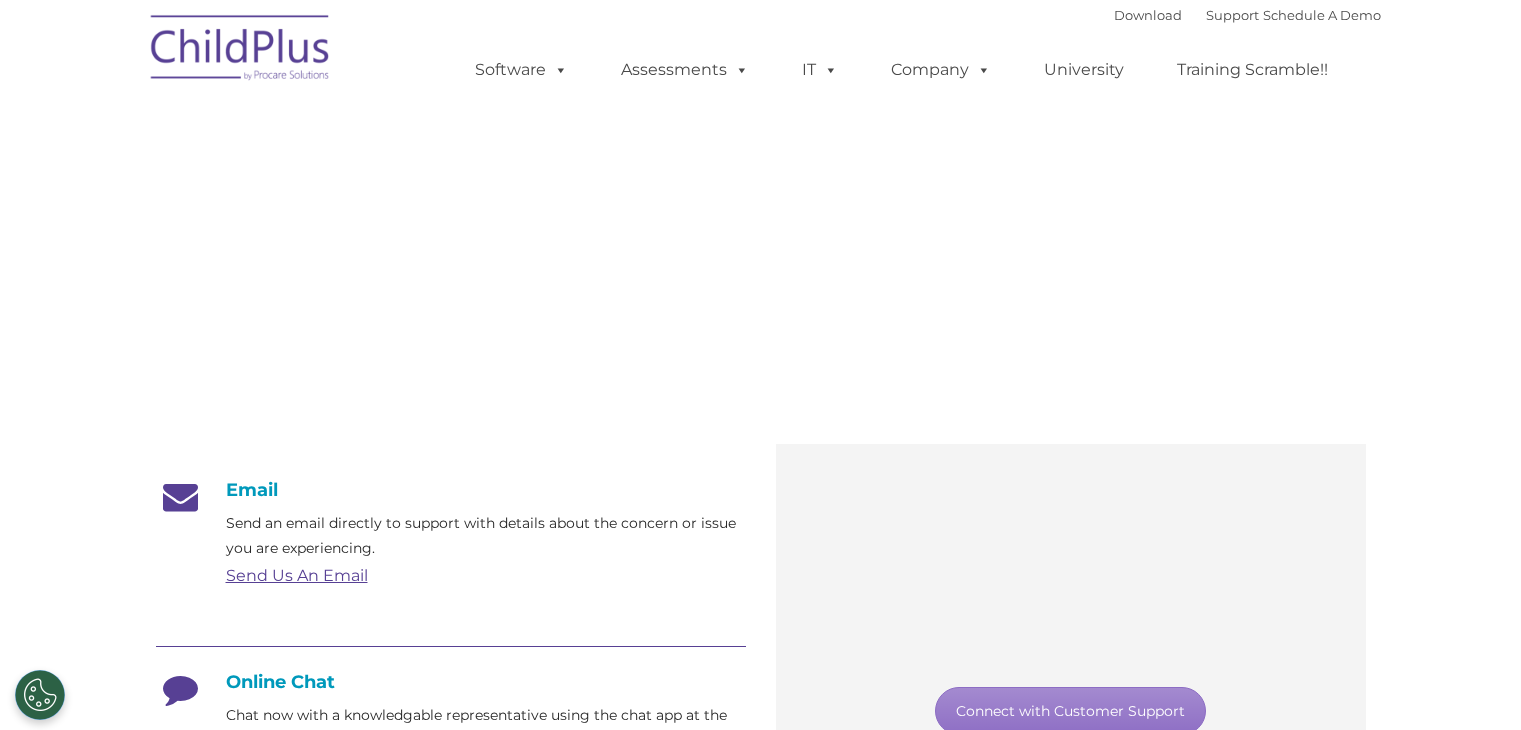 scroll, scrollTop: 0, scrollLeft: 0, axis: both 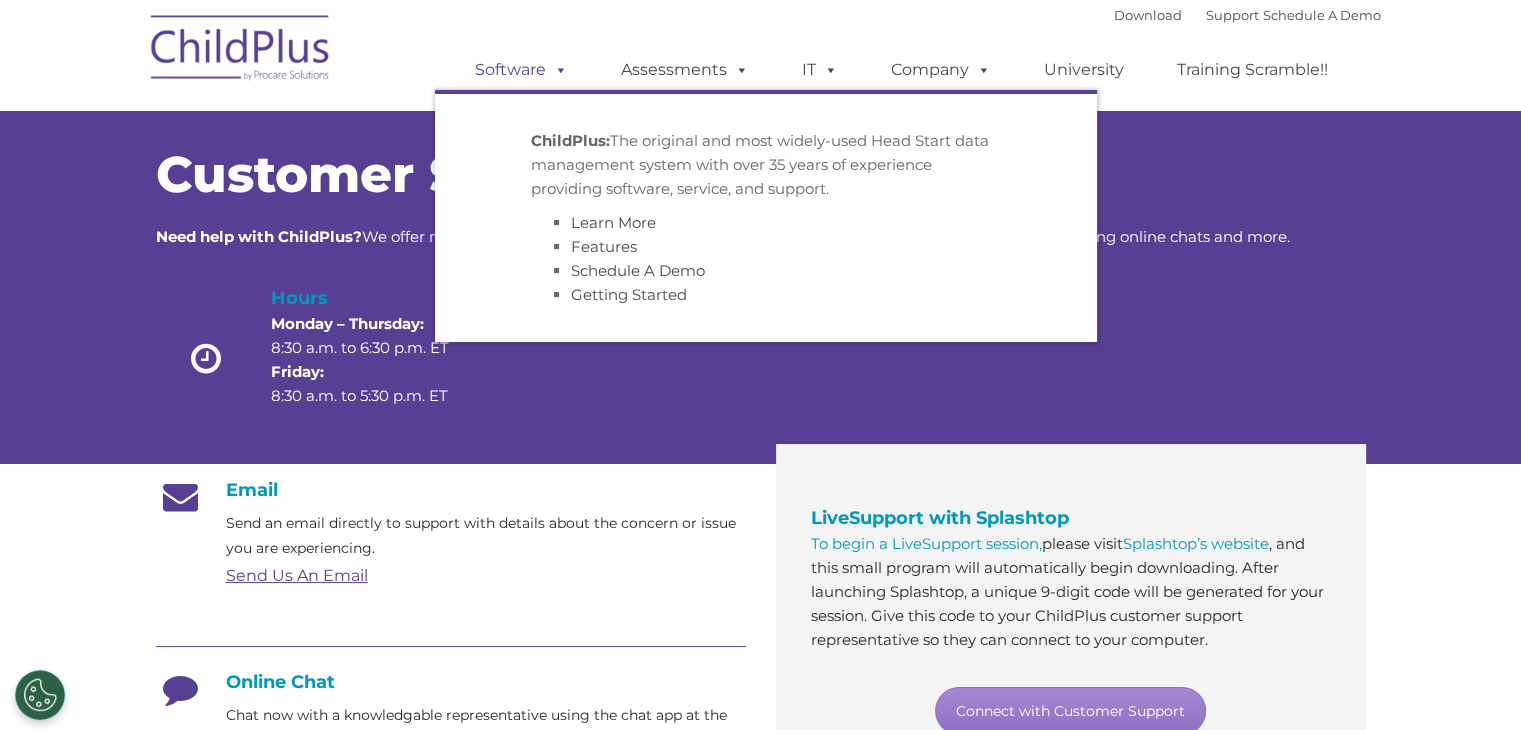 click at bounding box center (557, 69) 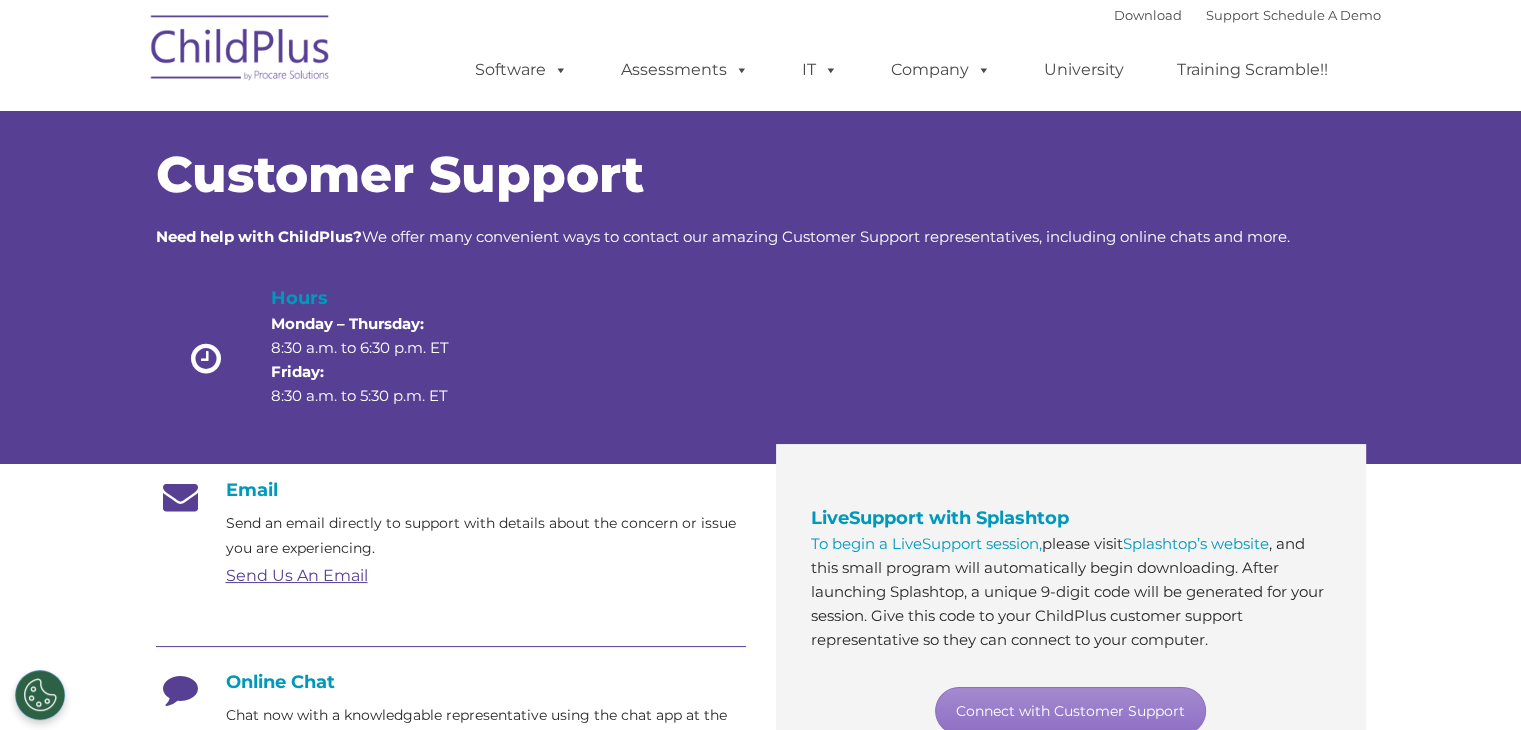 click on "Software
ChildPlus:  The original and most widely-used Head Start data management system with over 35 years of experience providing software, service, and support.
Learn More
Features
Schedule A Demo
Getting Started
Assessments
DRDP ©  in ChildPlus:  Experience and analyze child assessments and Head Start data management in one system, with zero complexity with ChildPlus.
Learn More
DRDP Reports
Book a Discovery Call
Attend a Group Demo
DRDP FAQ
IT
Hosting Security System Requirements Download Software Policy
Company
Events Account Help Regional User Groups Contact Us
University Training Scramble!!" at bounding box center (908, 70) 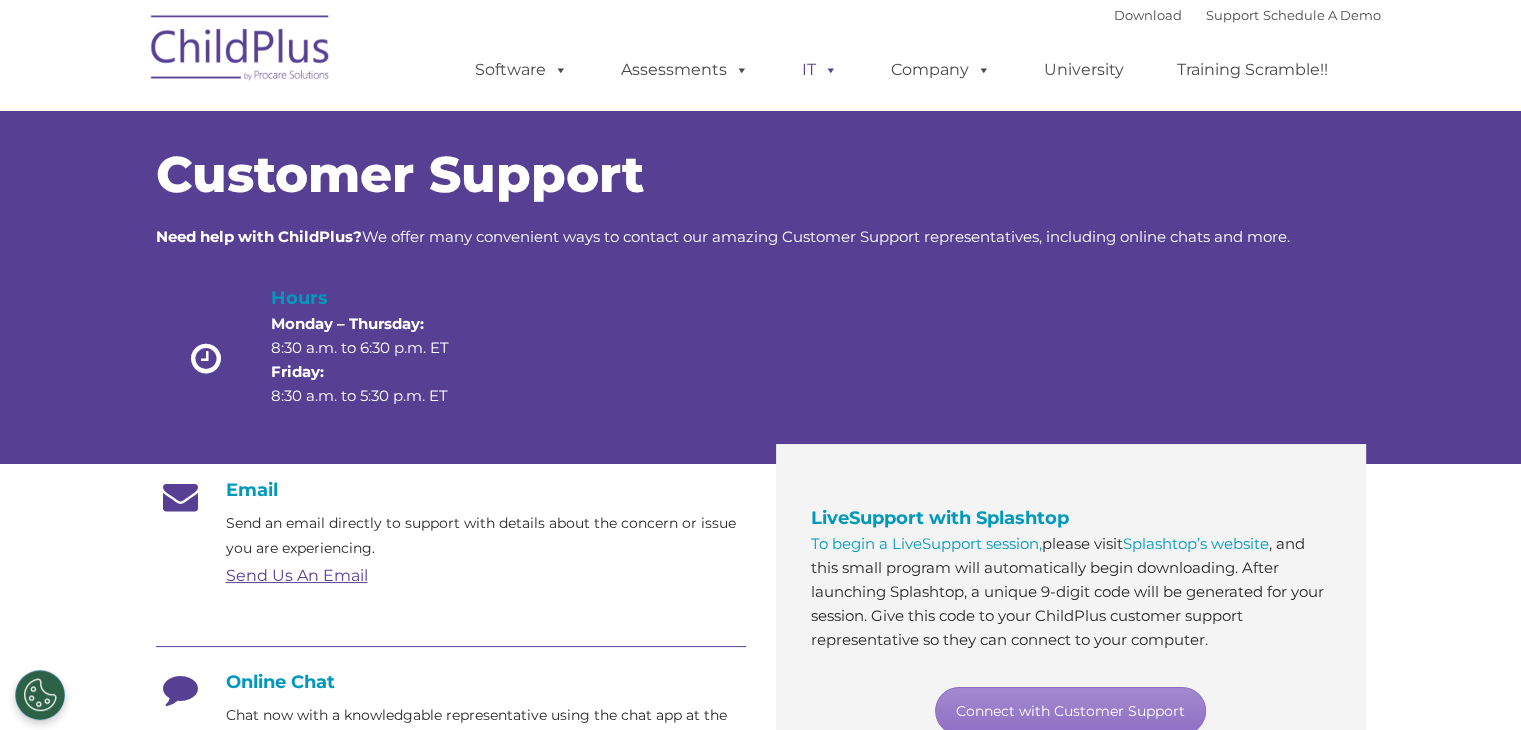click at bounding box center (827, 69) 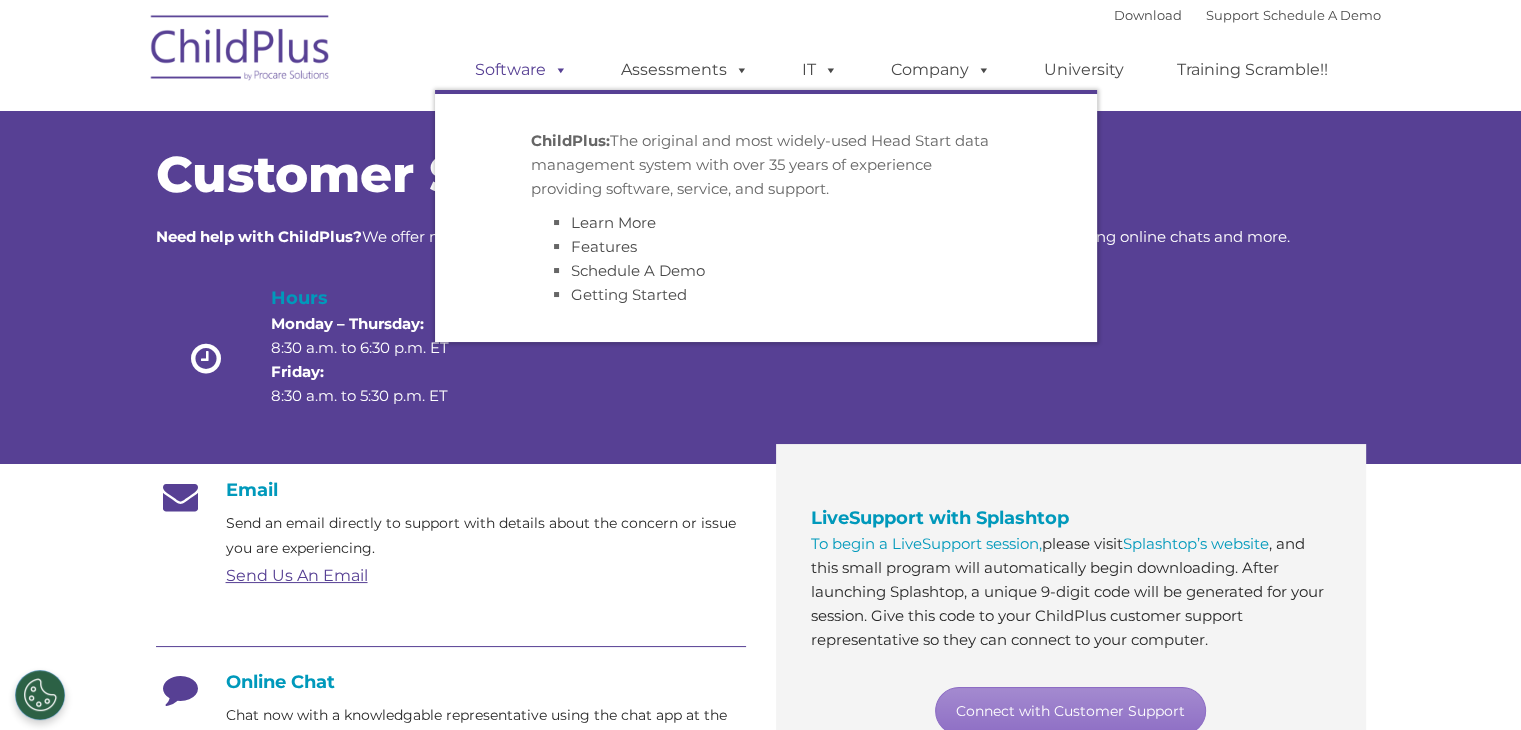 click on "Software" at bounding box center [521, 70] 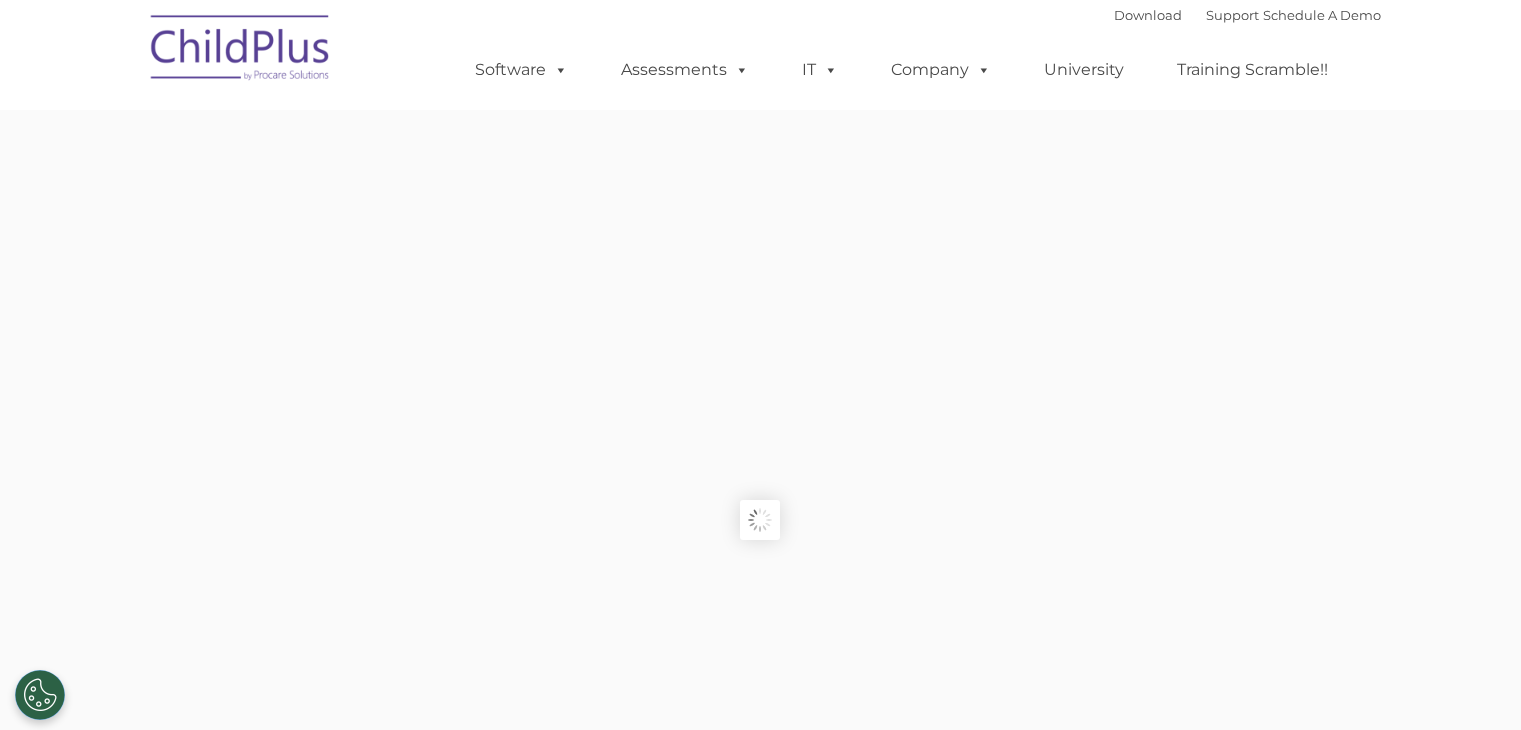 scroll, scrollTop: 0, scrollLeft: 0, axis: both 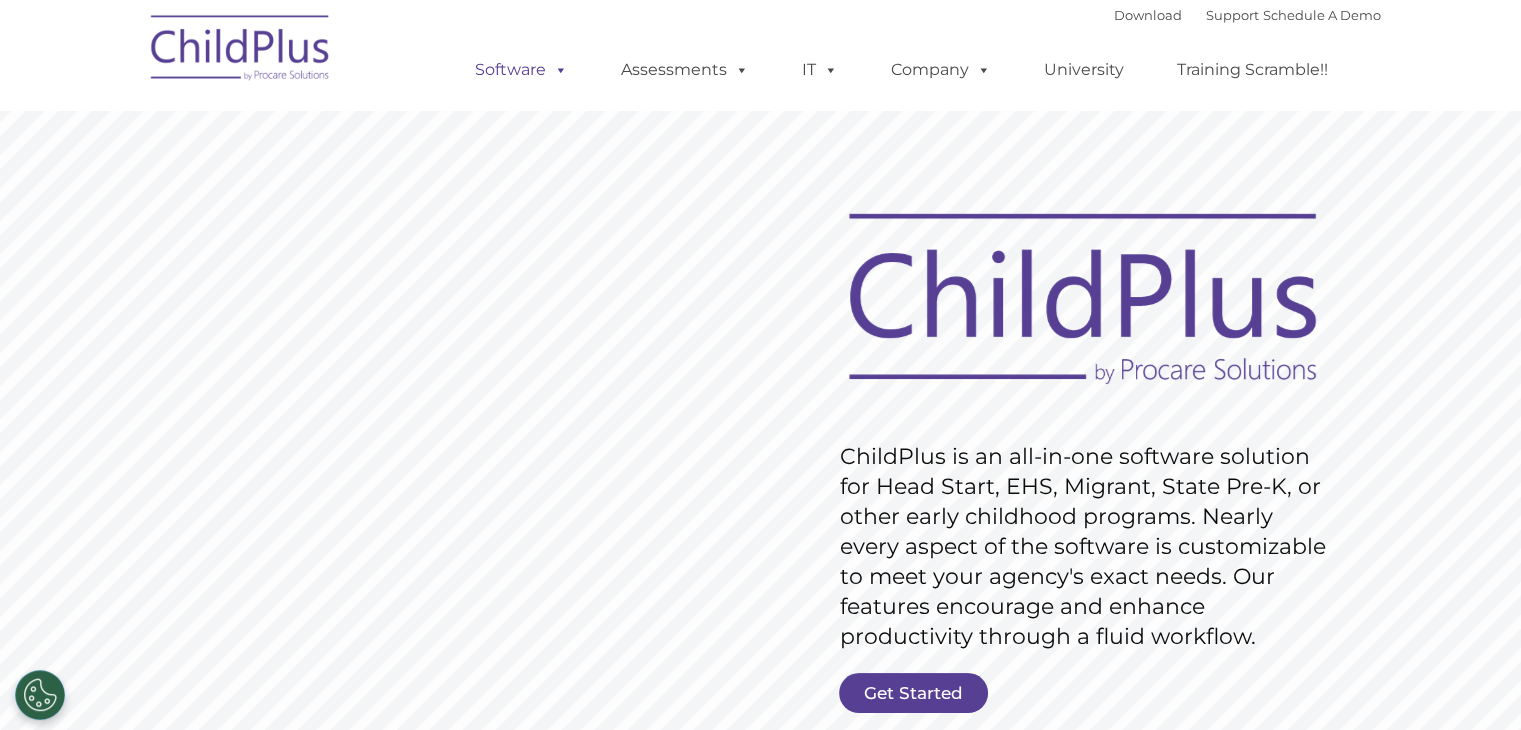 click at bounding box center (557, 69) 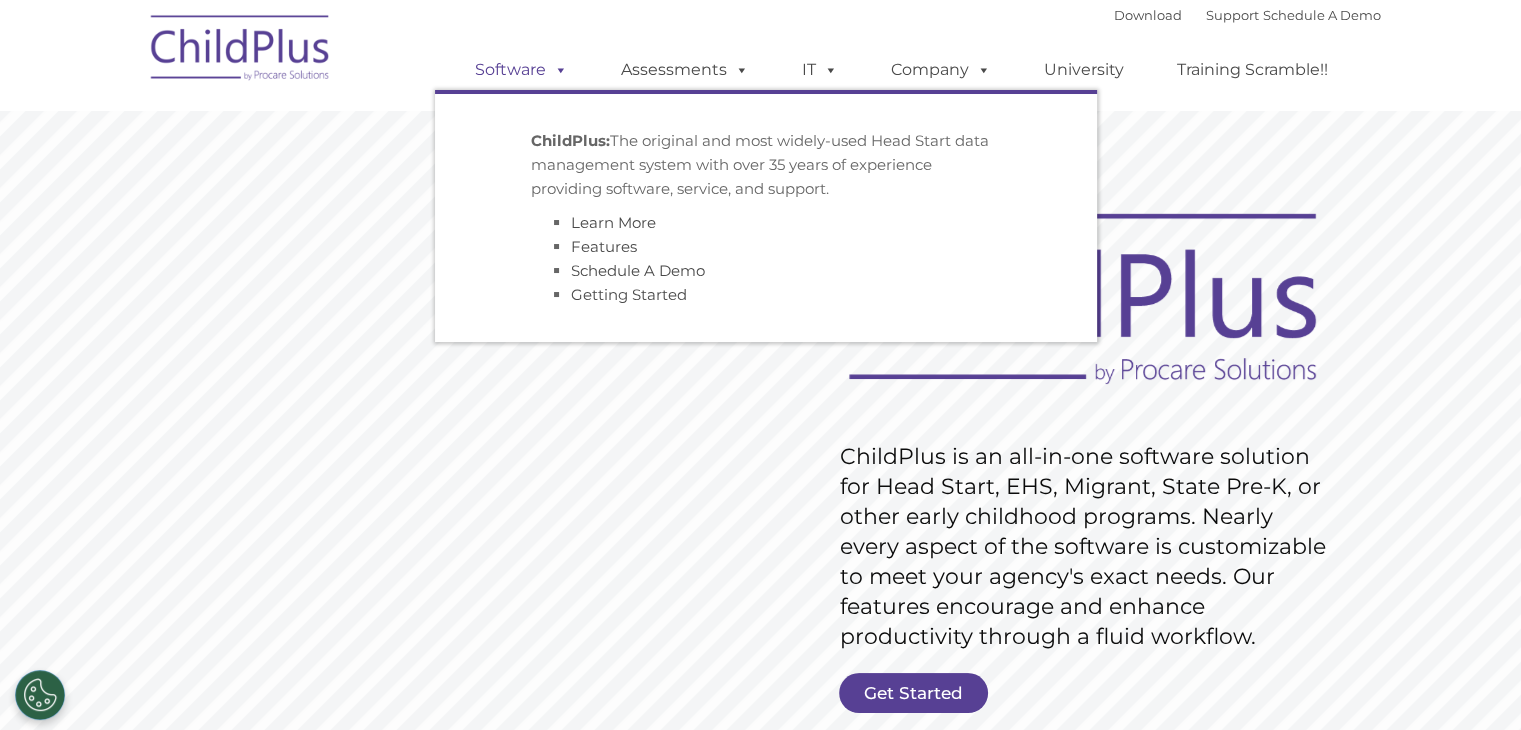 click at bounding box center [557, 69] 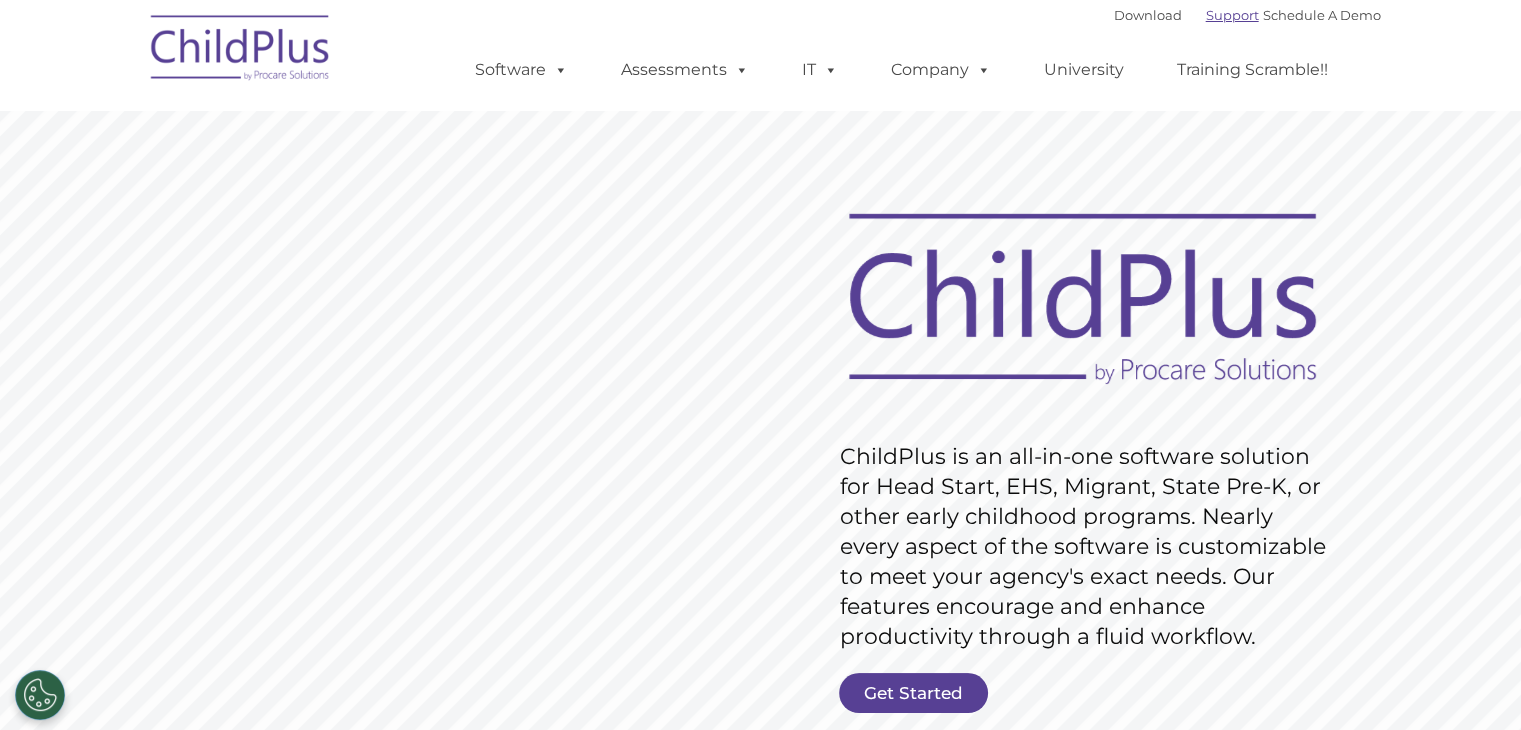 drag, startPoint x: 1221, startPoint y: 3, endPoint x: 1216, endPoint y: 13, distance: 11.18034 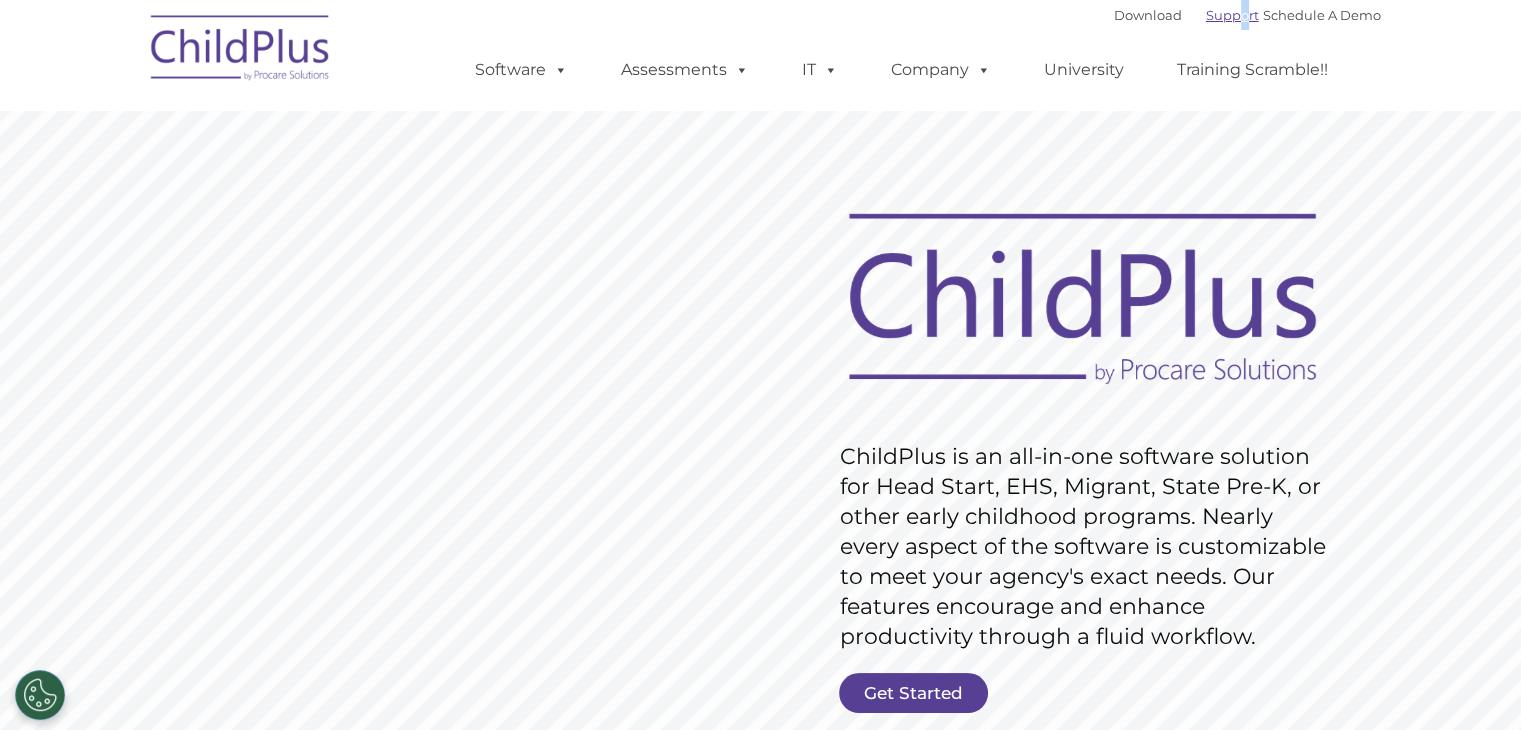 click on "Support" at bounding box center (1232, 15) 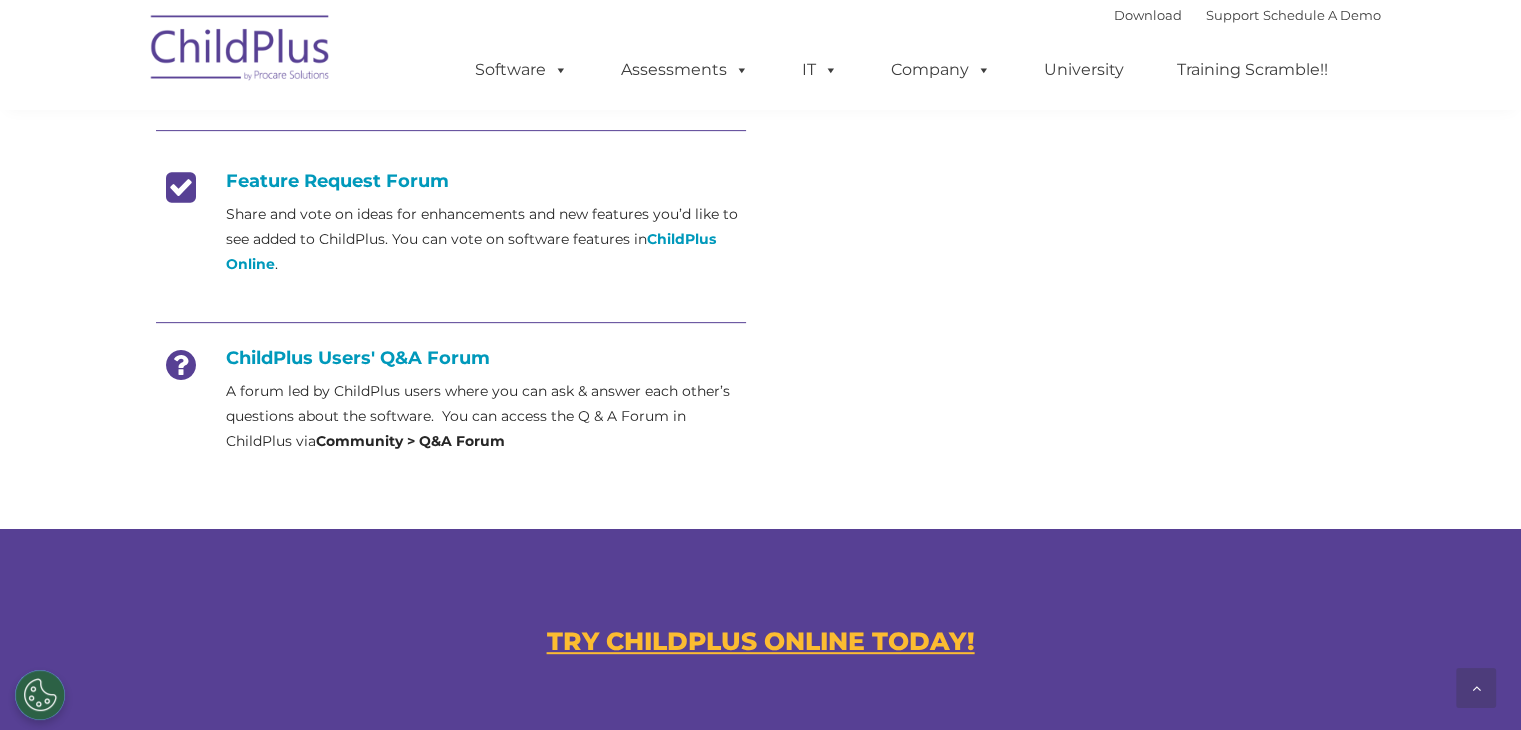 scroll, scrollTop: 790, scrollLeft: 0, axis: vertical 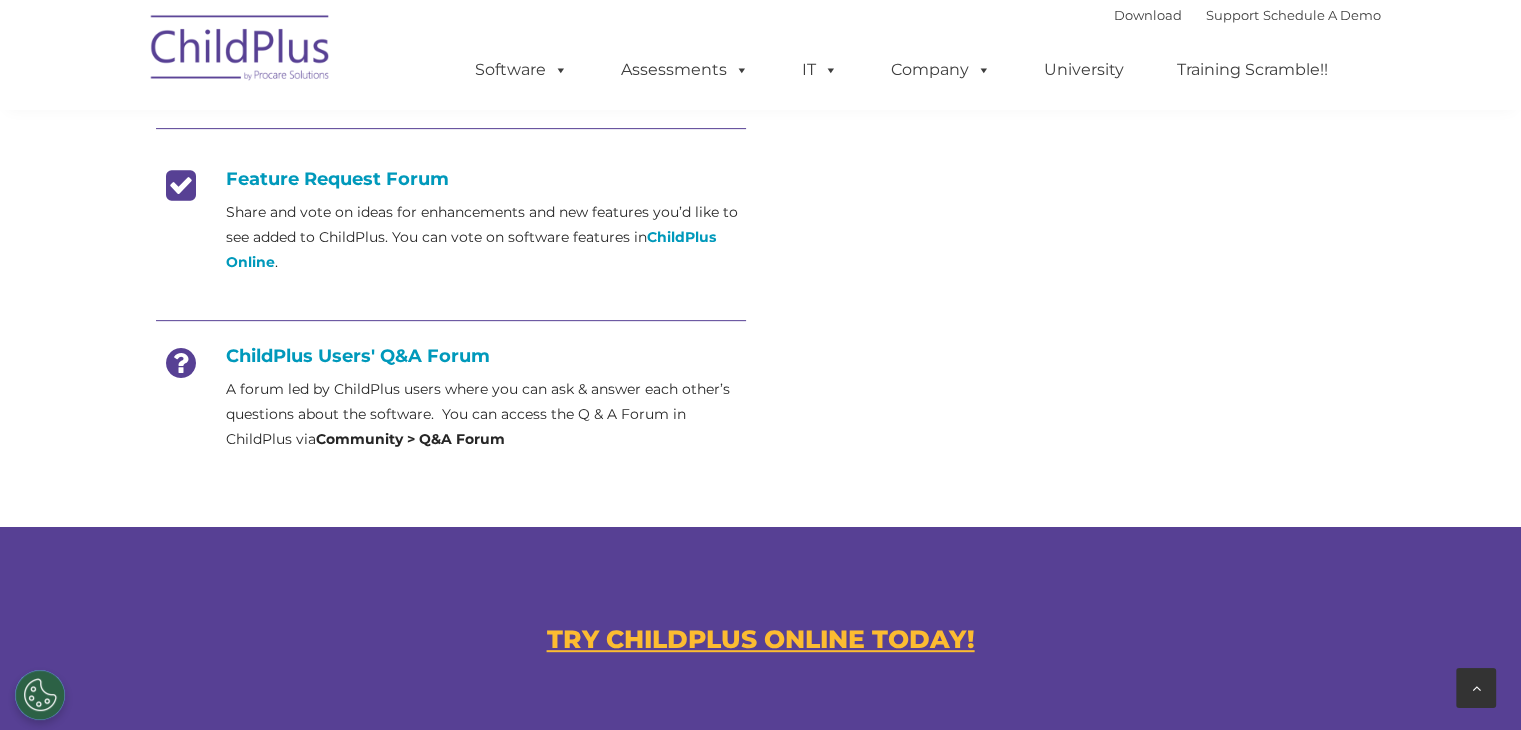click at bounding box center [1476, 688] 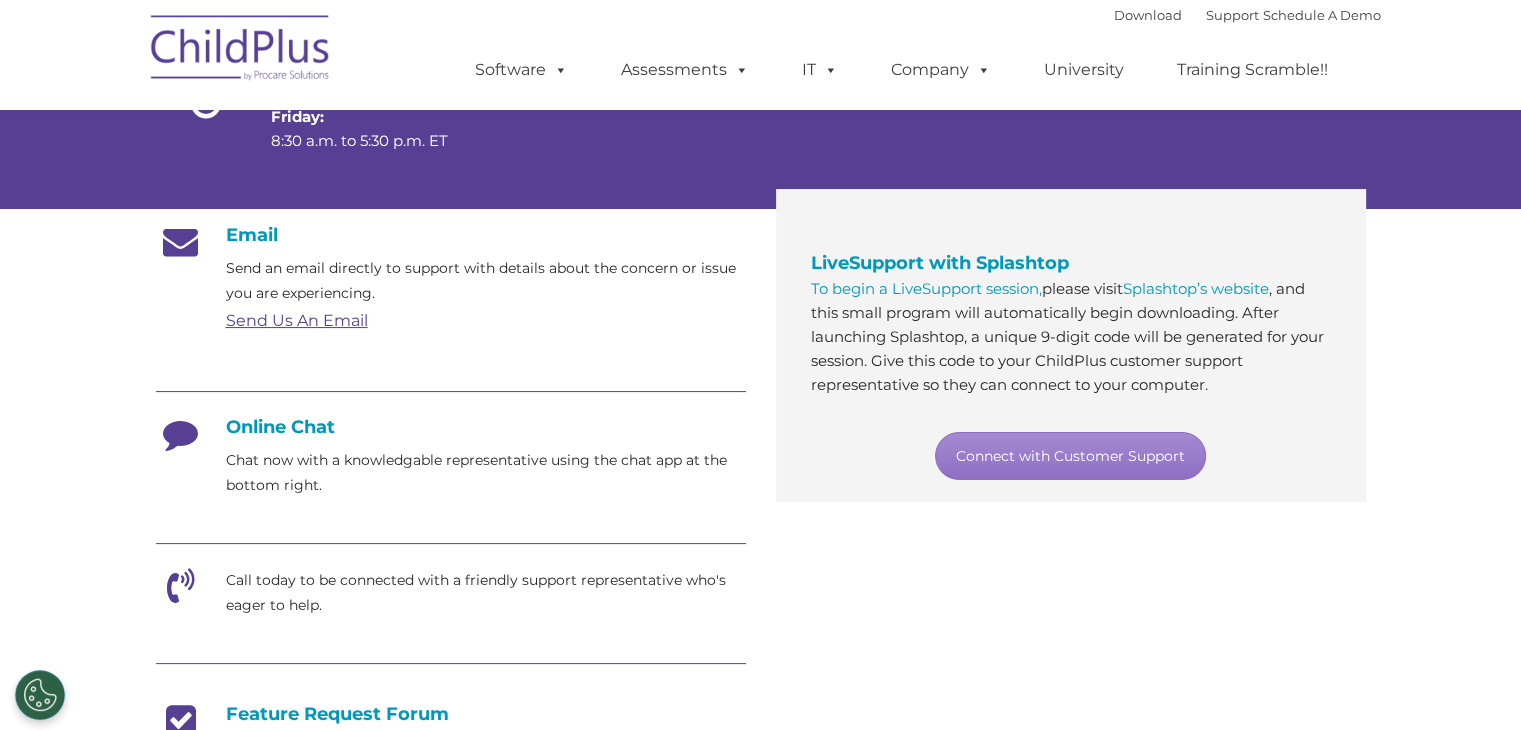 scroll, scrollTop: 253, scrollLeft: 0, axis: vertical 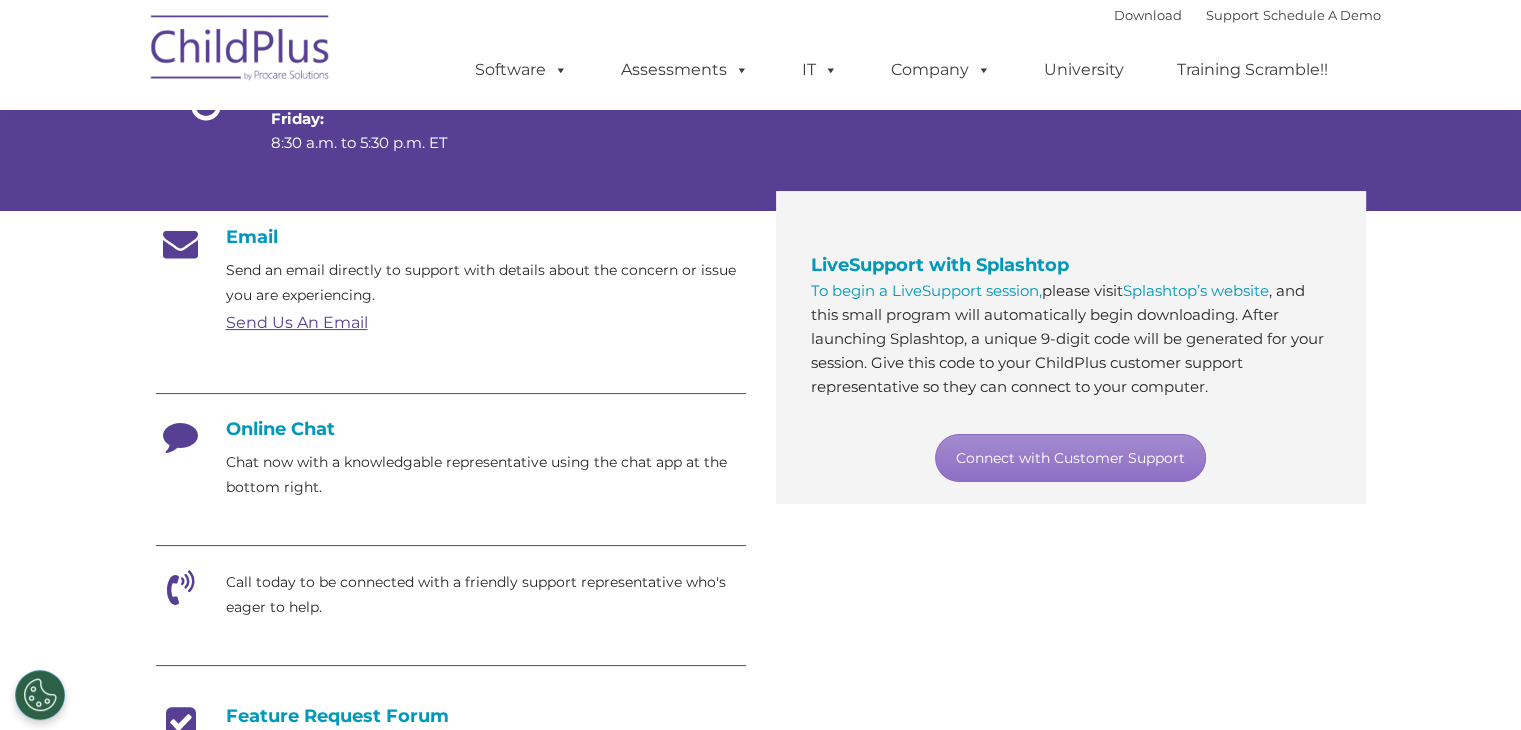 click on "Chat now with a knowledgable representative using the chat app at the bottom right." at bounding box center [486, 475] 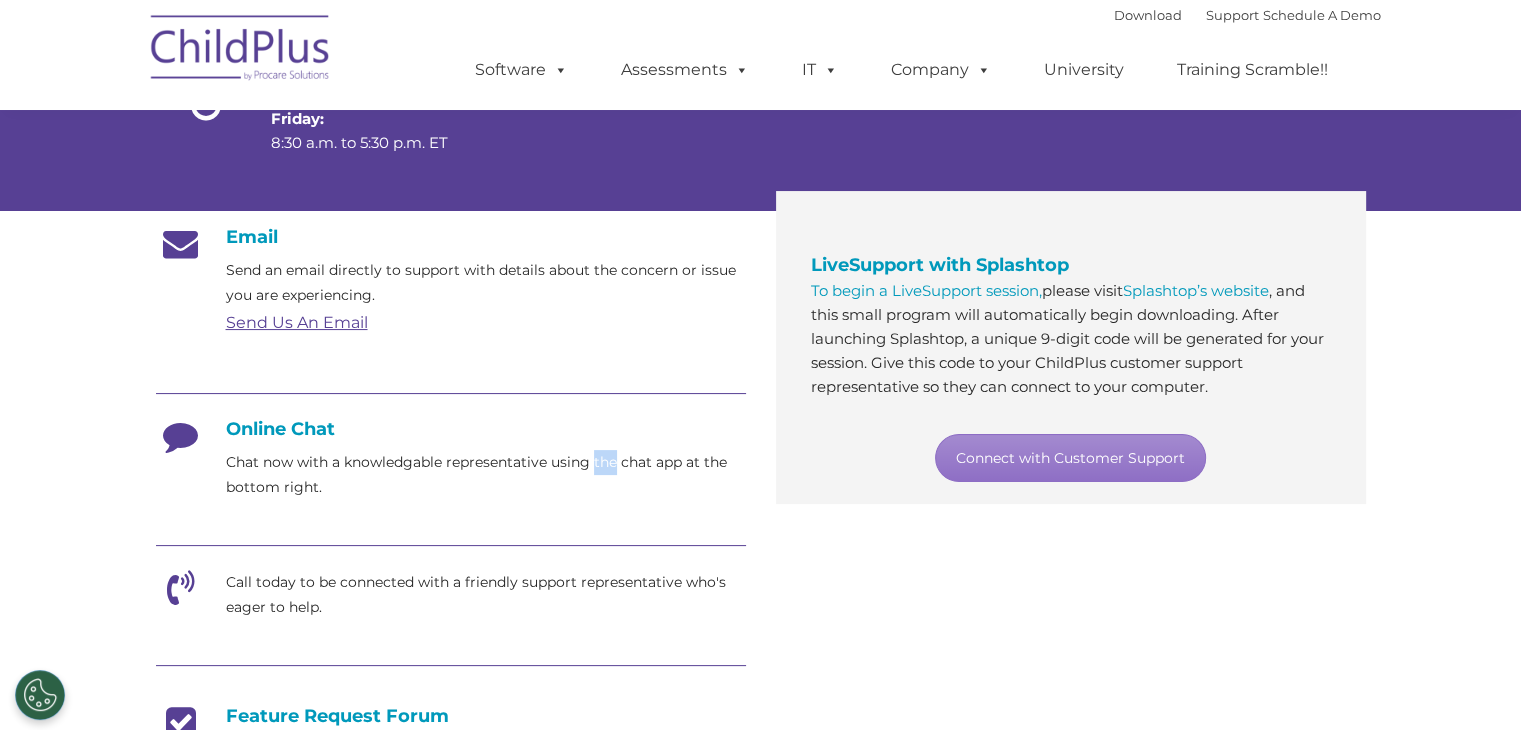 click on "Chat now with a knowledgable representative using the chat app at the bottom right." at bounding box center [486, 475] 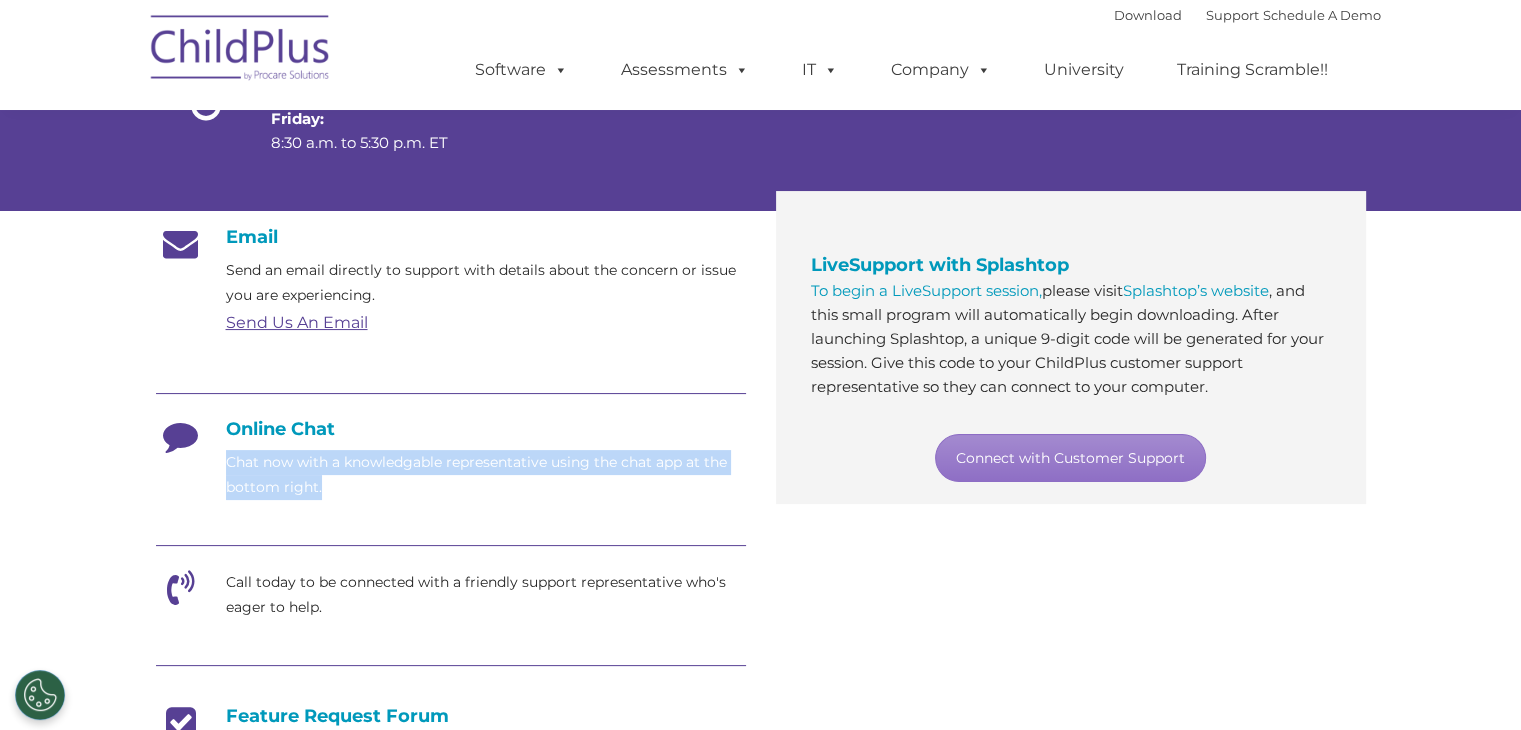 click on "Chat now with a knowledgable representative using the chat app at the bottom right." at bounding box center (486, 475) 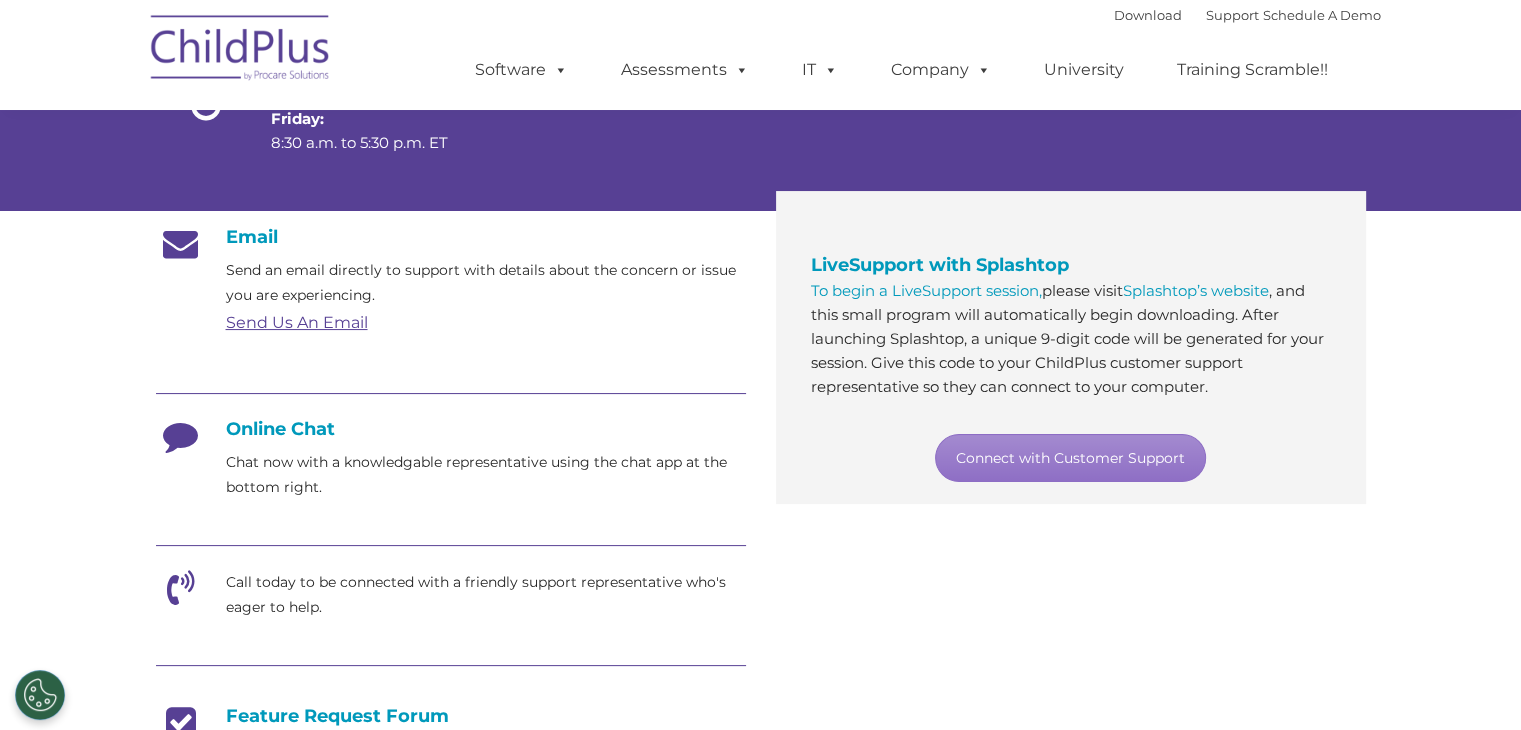 click on "Online Chat" at bounding box center (451, 429) 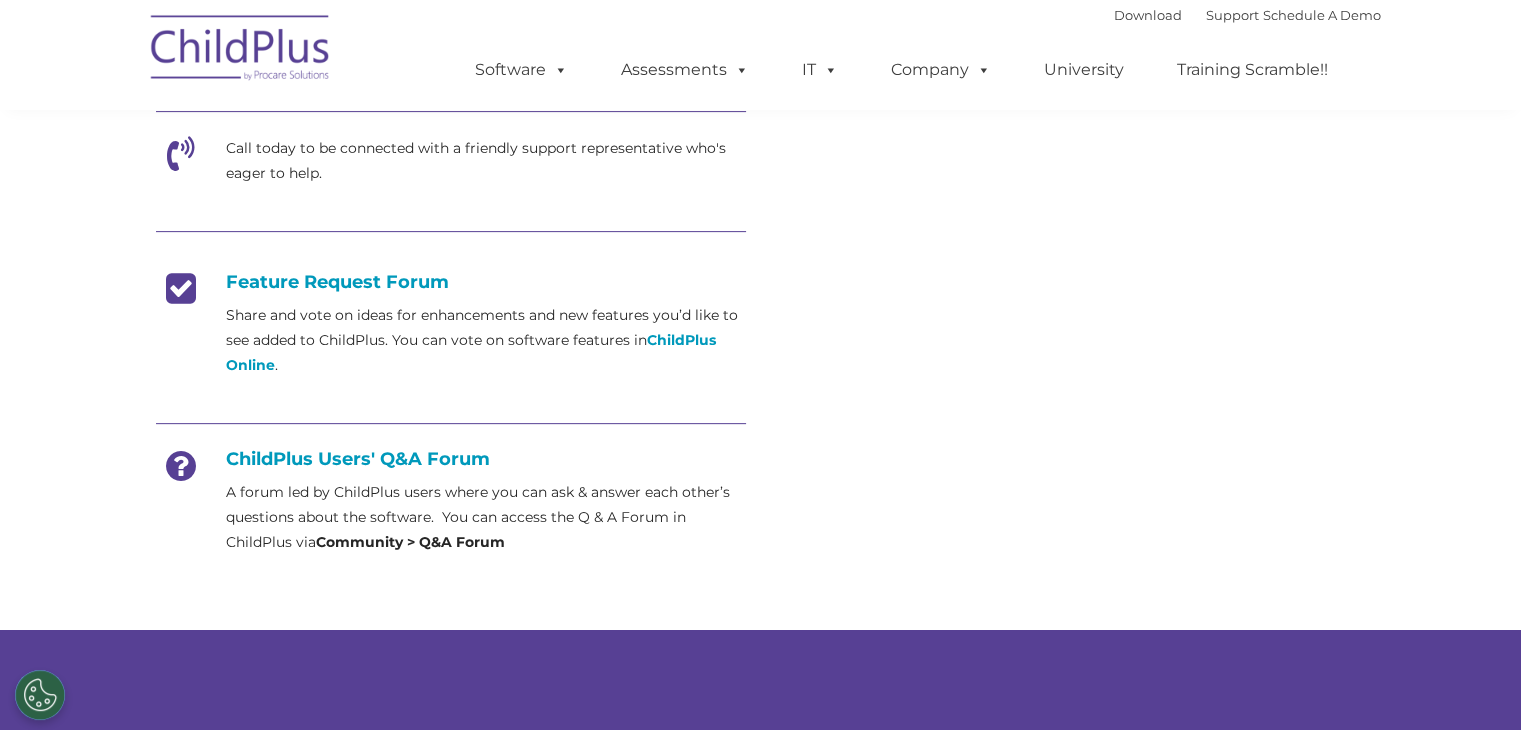 scroll, scrollTop: 0, scrollLeft: 0, axis: both 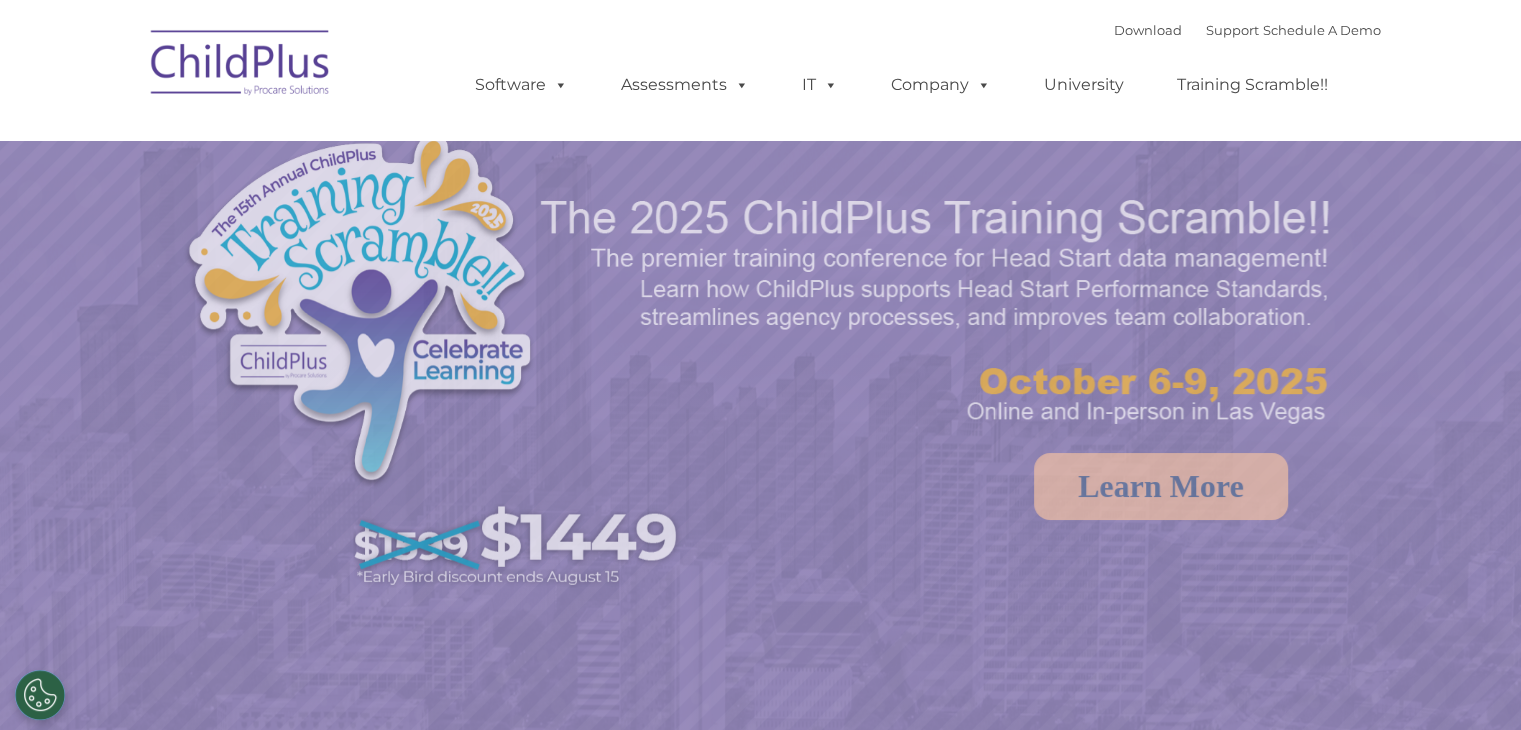 select on "MEDIUM" 